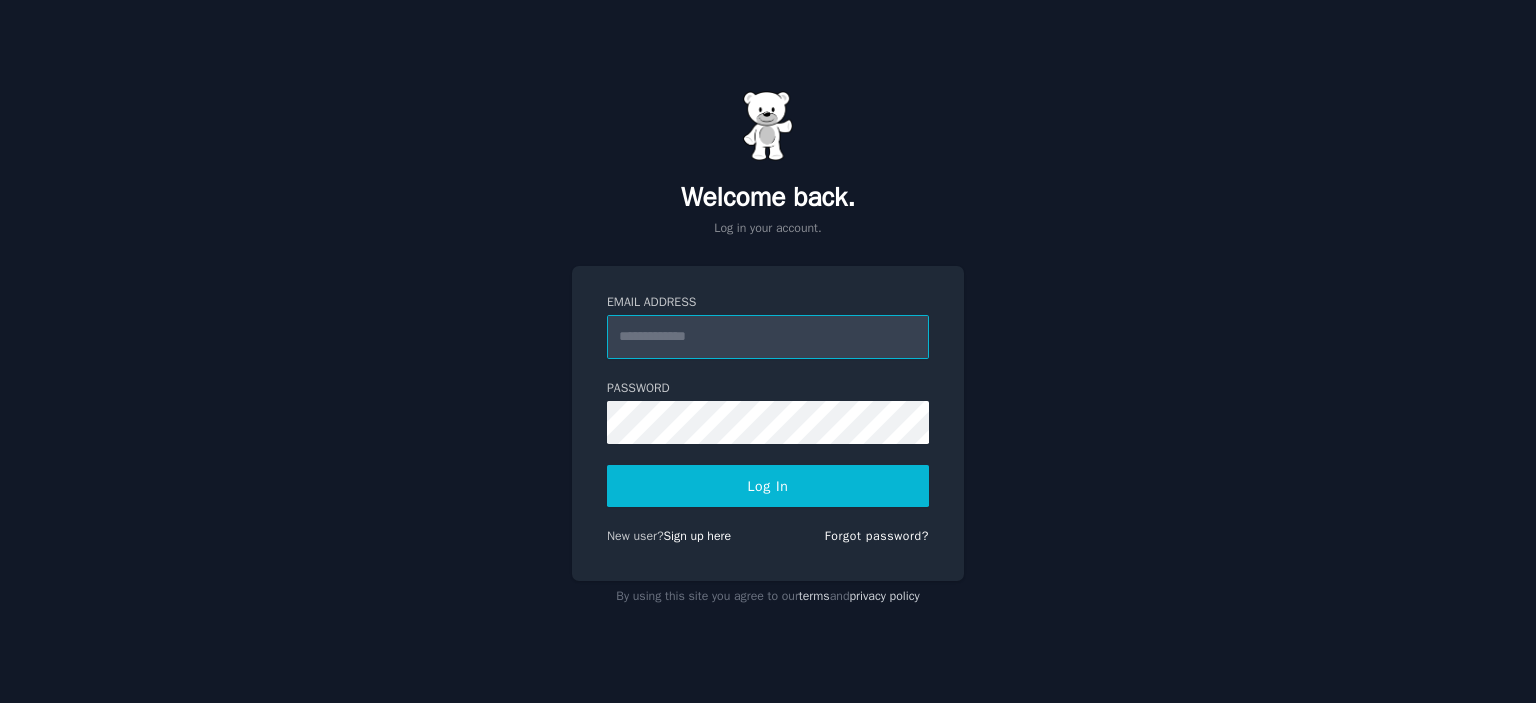 scroll, scrollTop: 0, scrollLeft: 0, axis: both 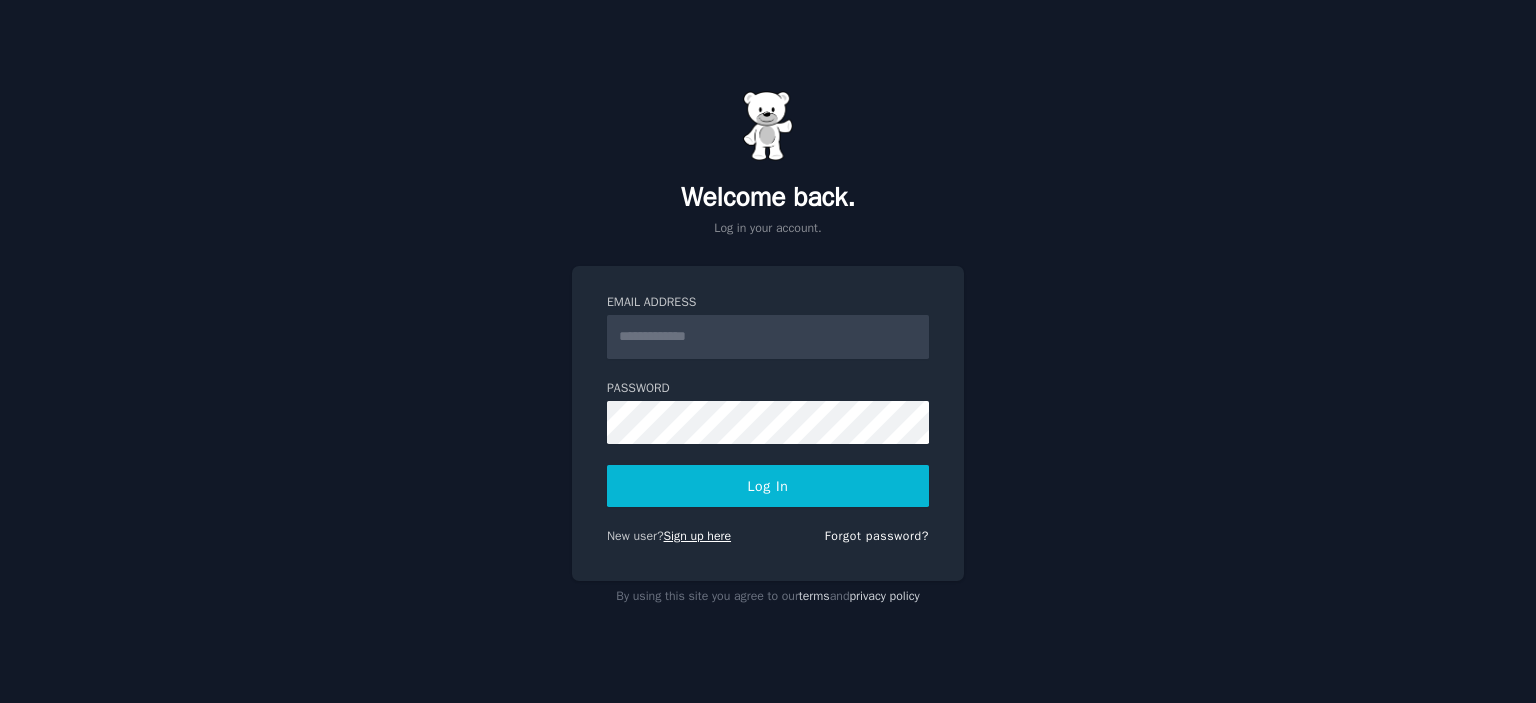 click on "Sign up here" at bounding box center (698, 536) 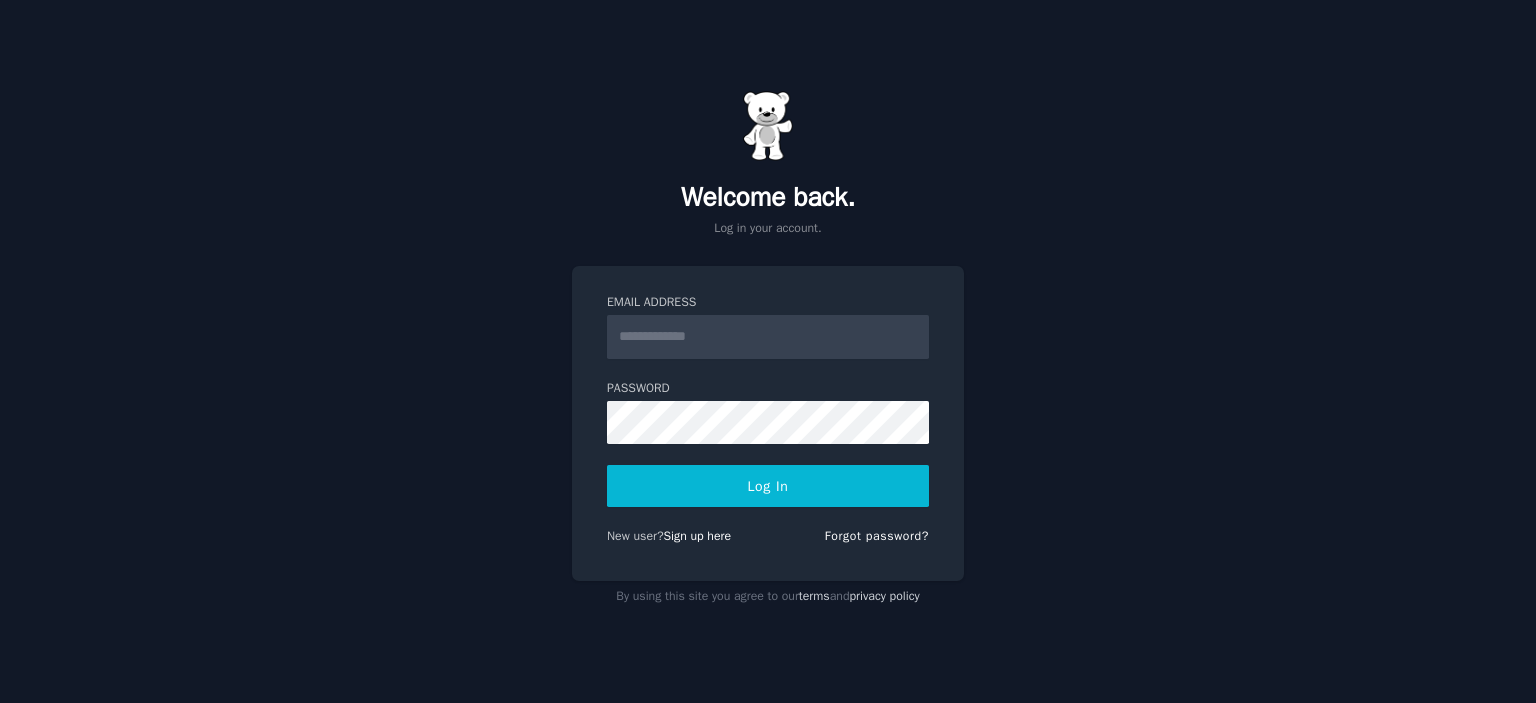 scroll, scrollTop: 0, scrollLeft: 0, axis: both 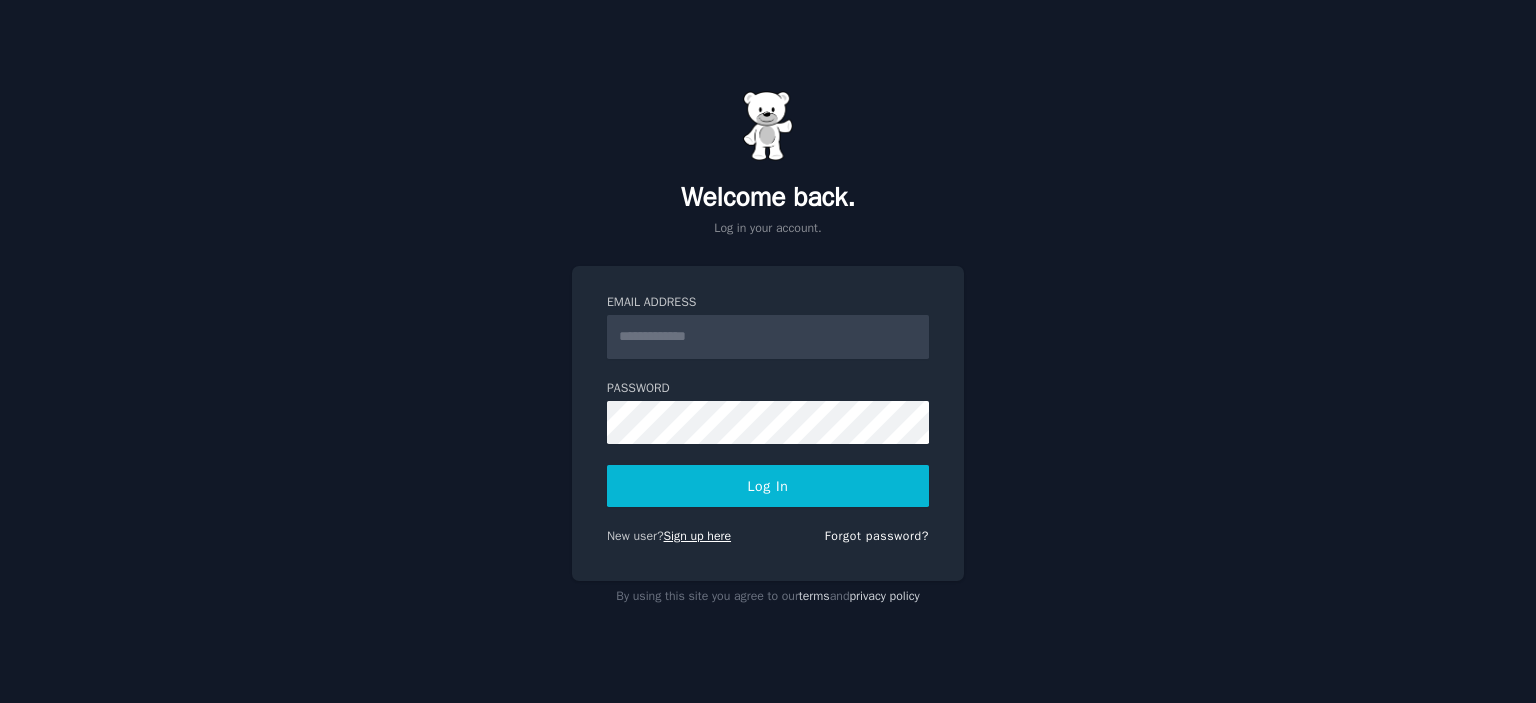 click on "Sign up here" at bounding box center (698, 536) 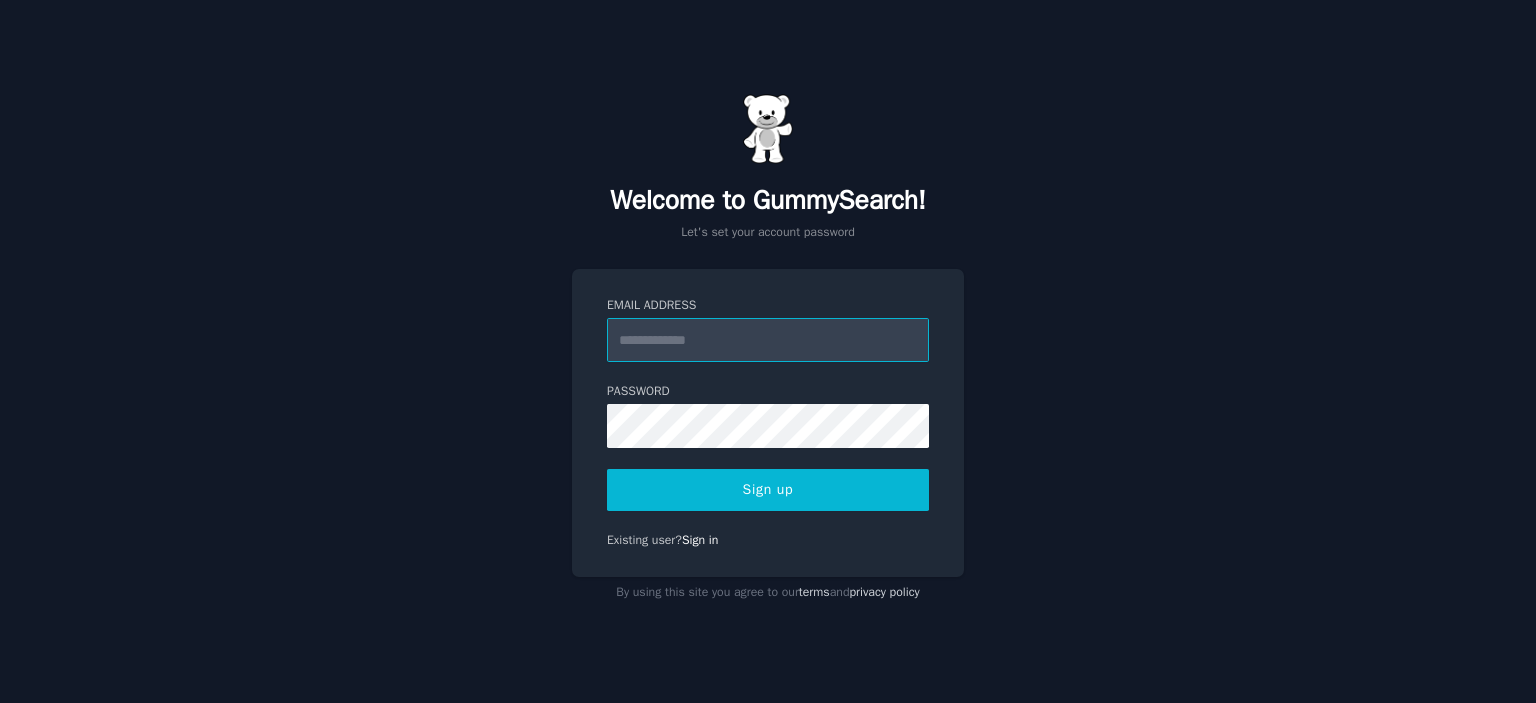 scroll, scrollTop: 0, scrollLeft: 0, axis: both 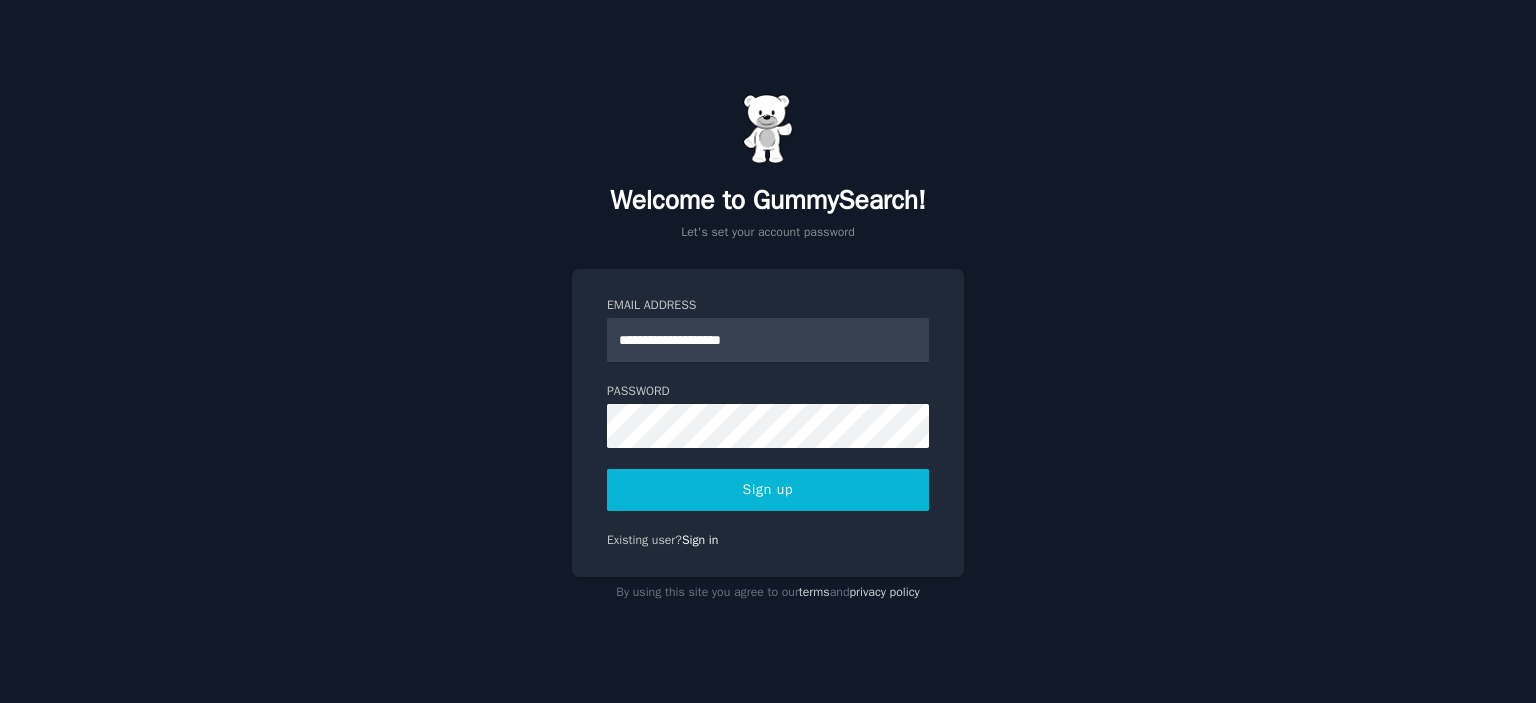 click on "Password" at bounding box center [768, 392] 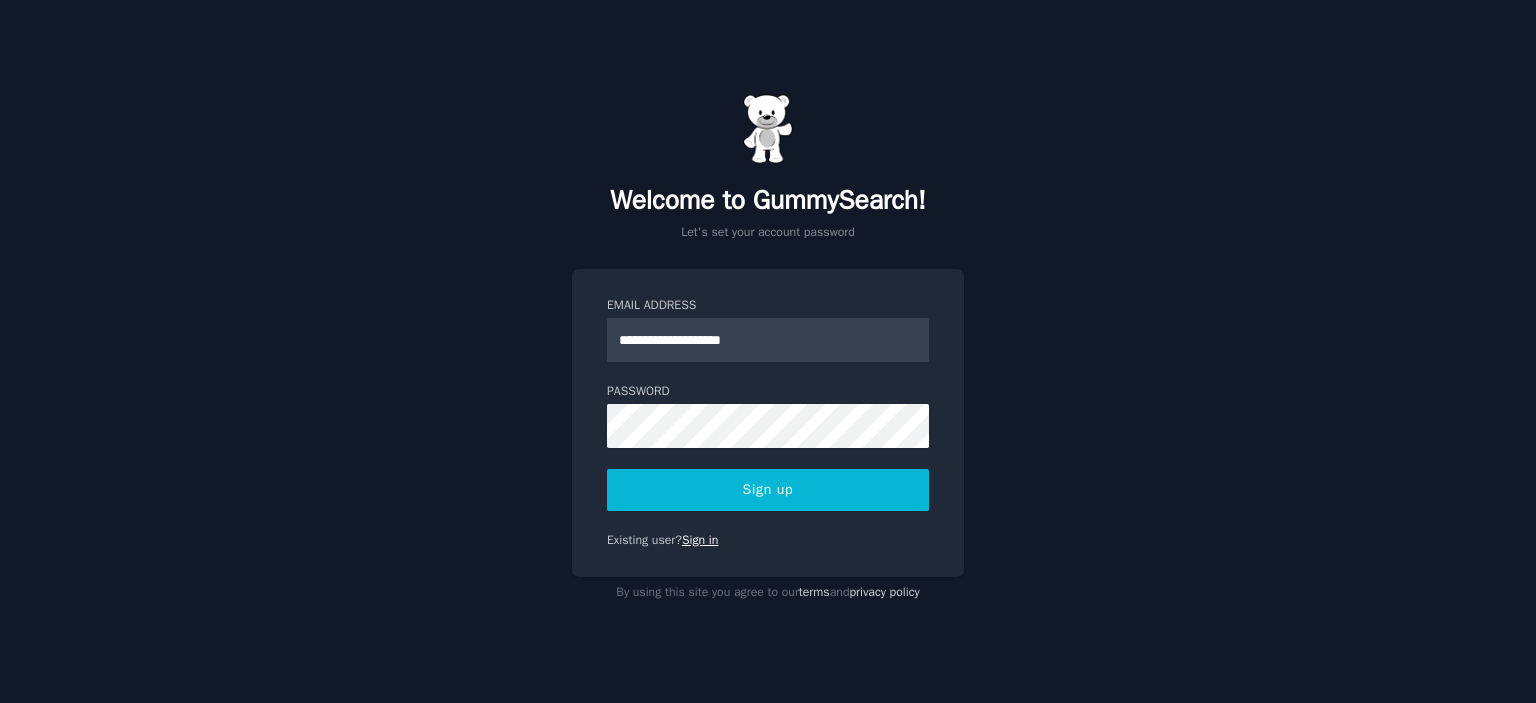 click on "Sign in" at bounding box center [700, 540] 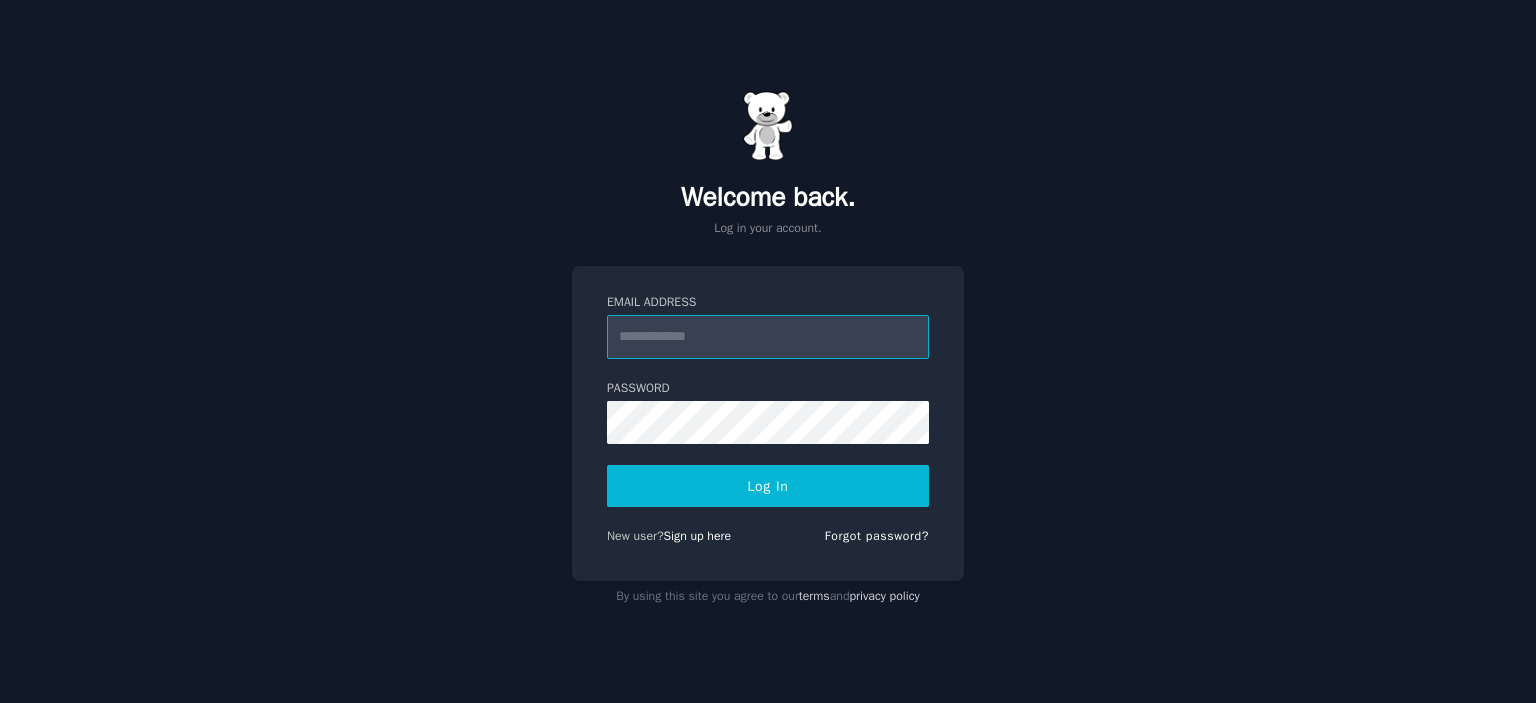 click on "Email Address" at bounding box center (768, 337) 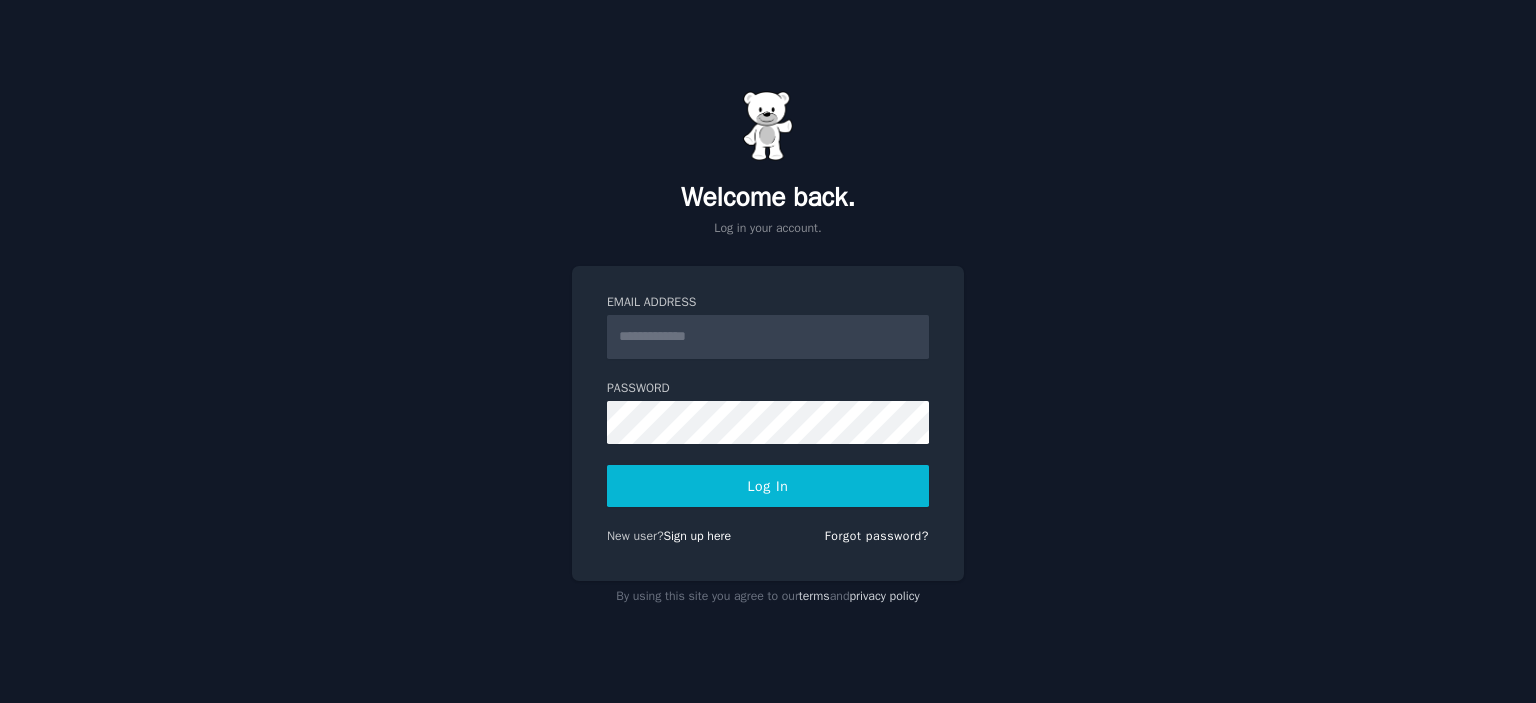 scroll, scrollTop: 0, scrollLeft: 0, axis: both 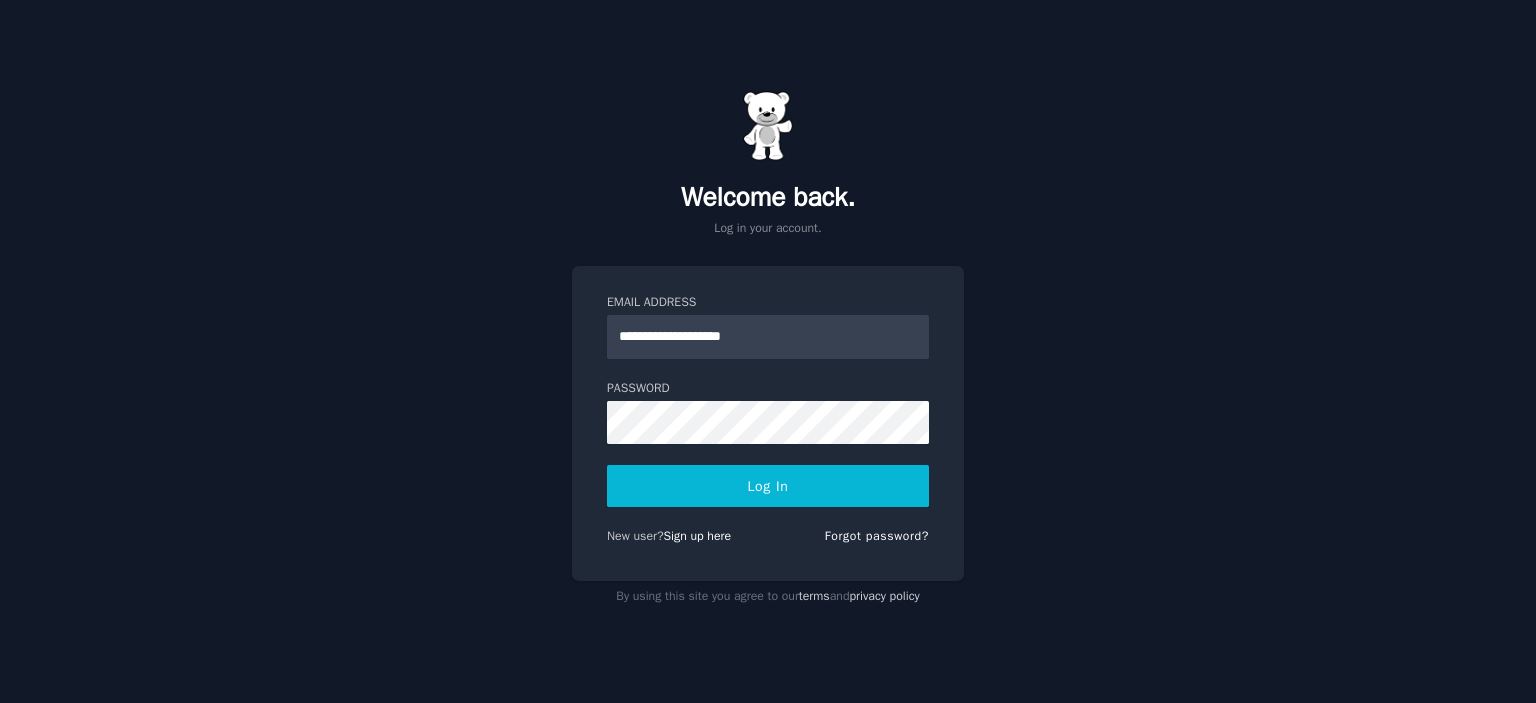 click on "Log In" at bounding box center [768, 486] 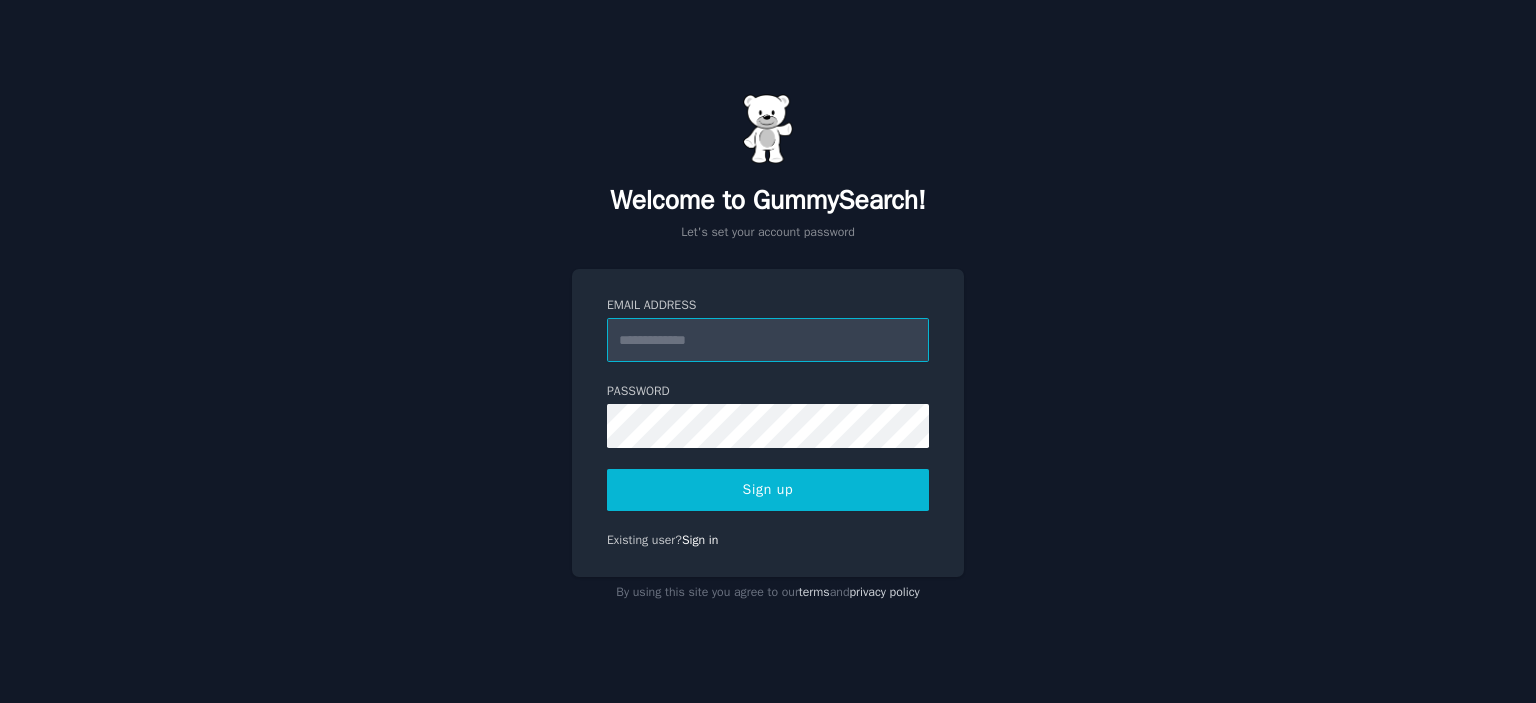 scroll, scrollTop: 0, scrollLeft: 0, axis: both 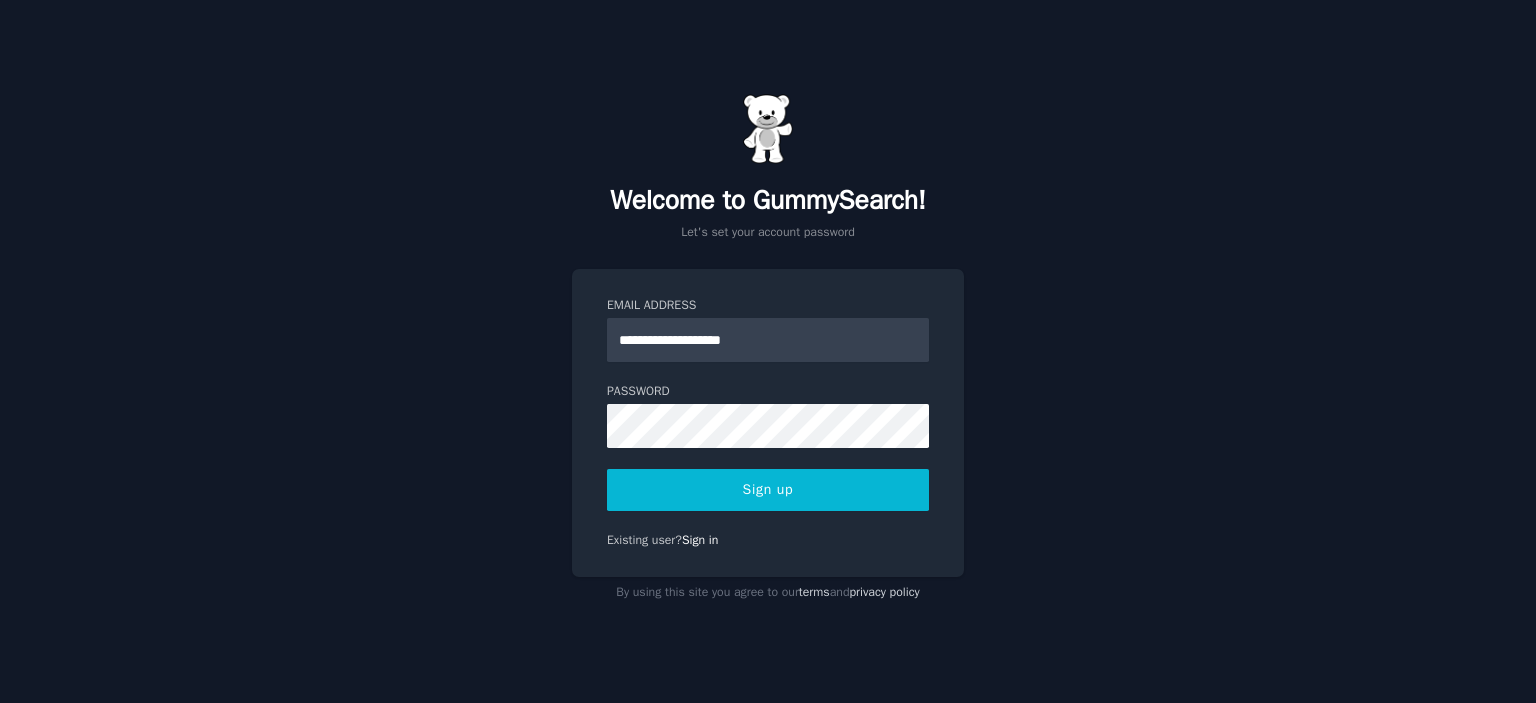 click on "Sign up" at bounding box center [768, 490] 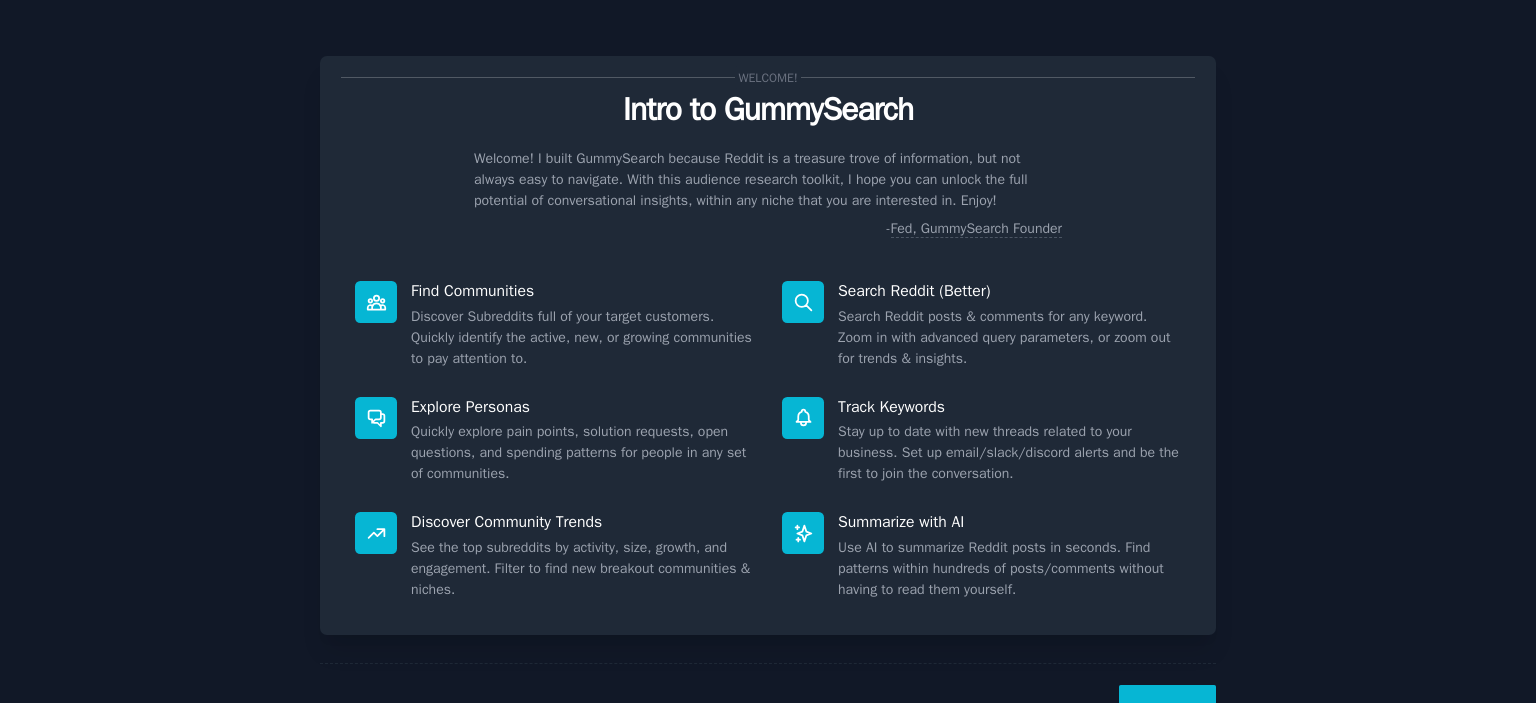 scroll, scrollTop: 0, scrollLeft: 0, axis: both 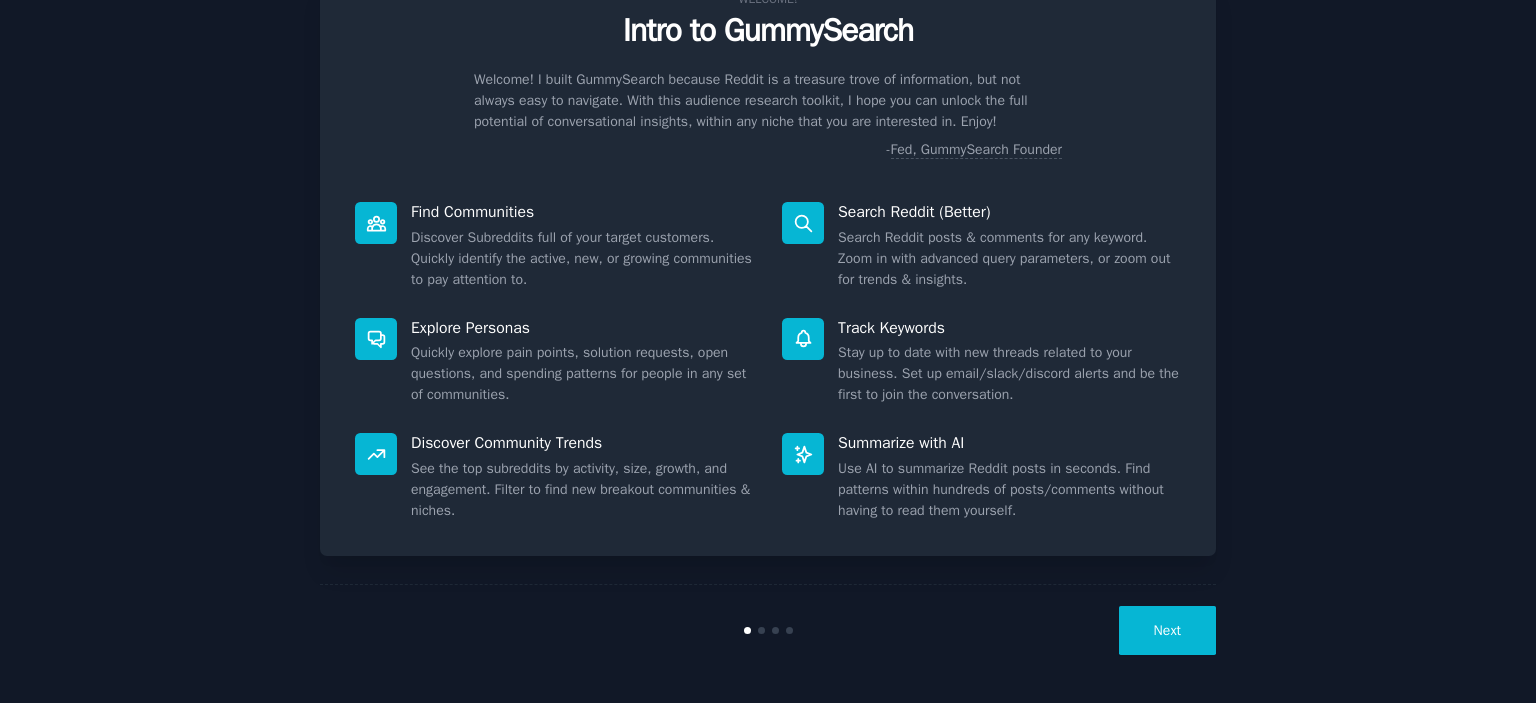 click on "Next" at bounding box center (1167, 630) 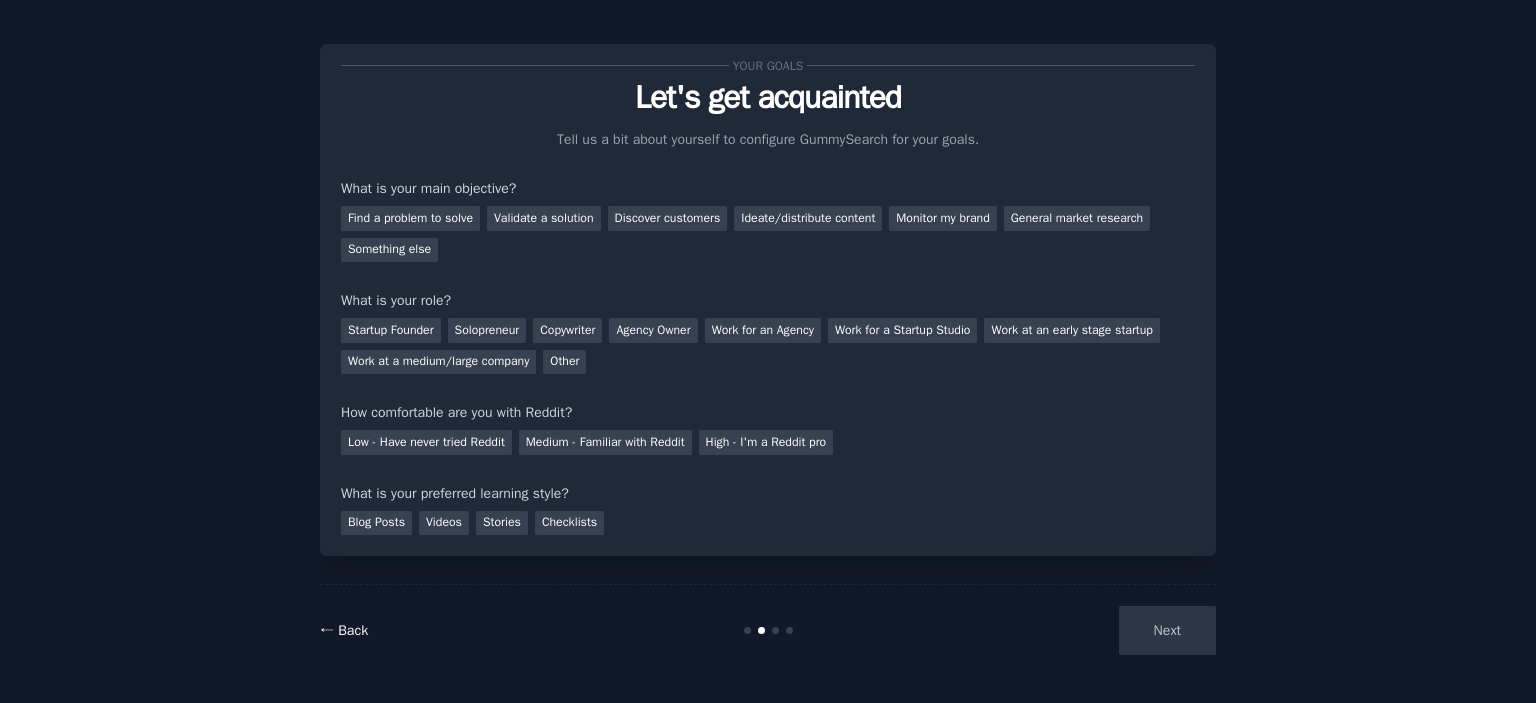 click on "← Back" at bounding box center [344, 630] 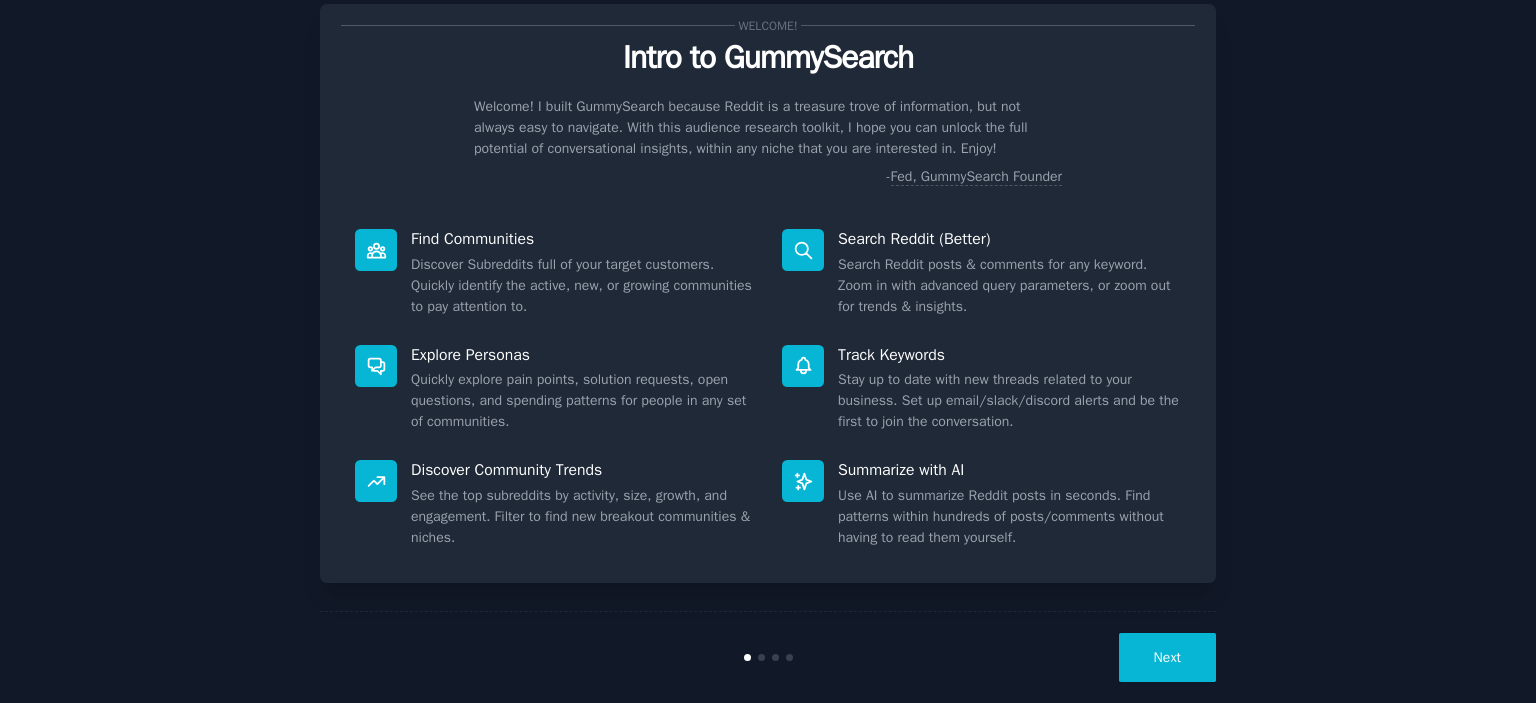 scroll, scrollTop: 79, scrollLeft: 0, axis: vertical 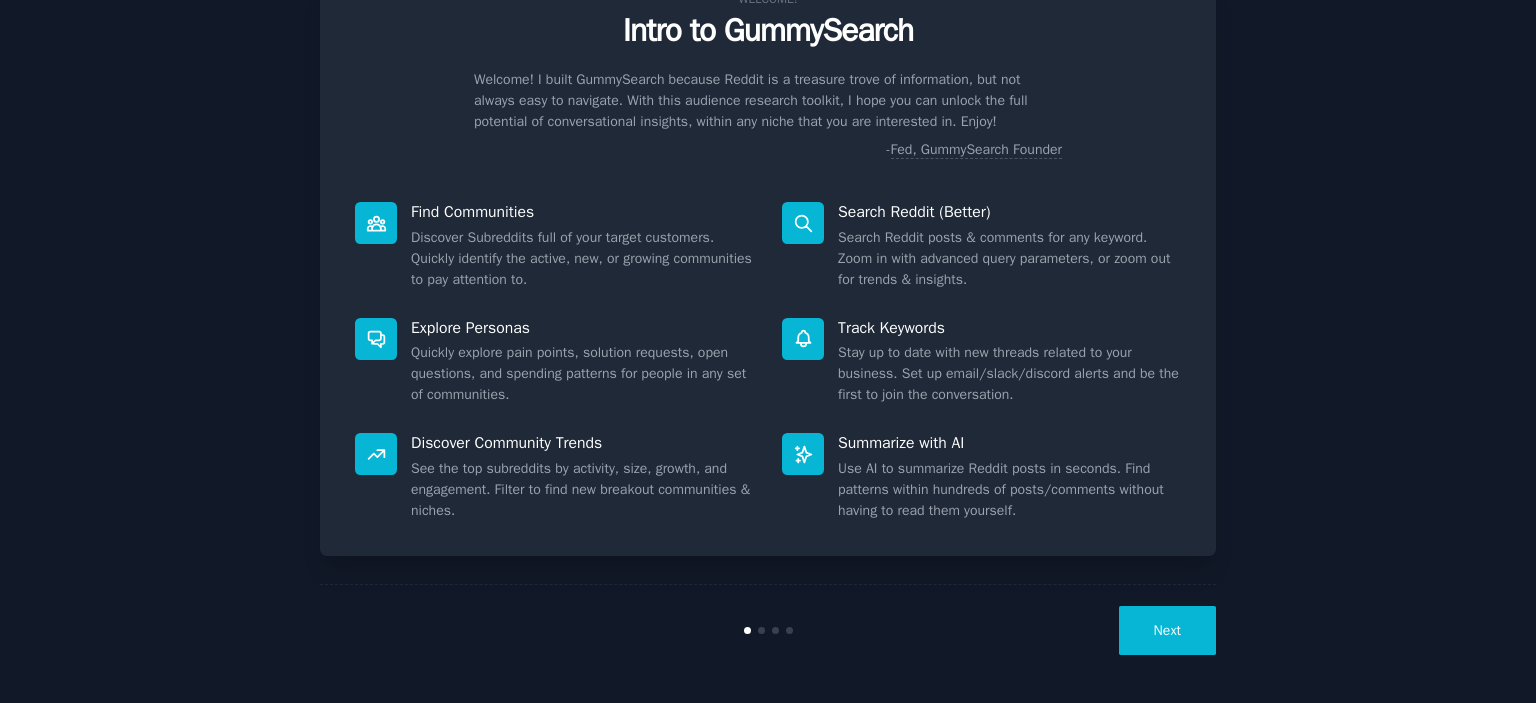 click on "Next" at bounding box center [1167, 630] 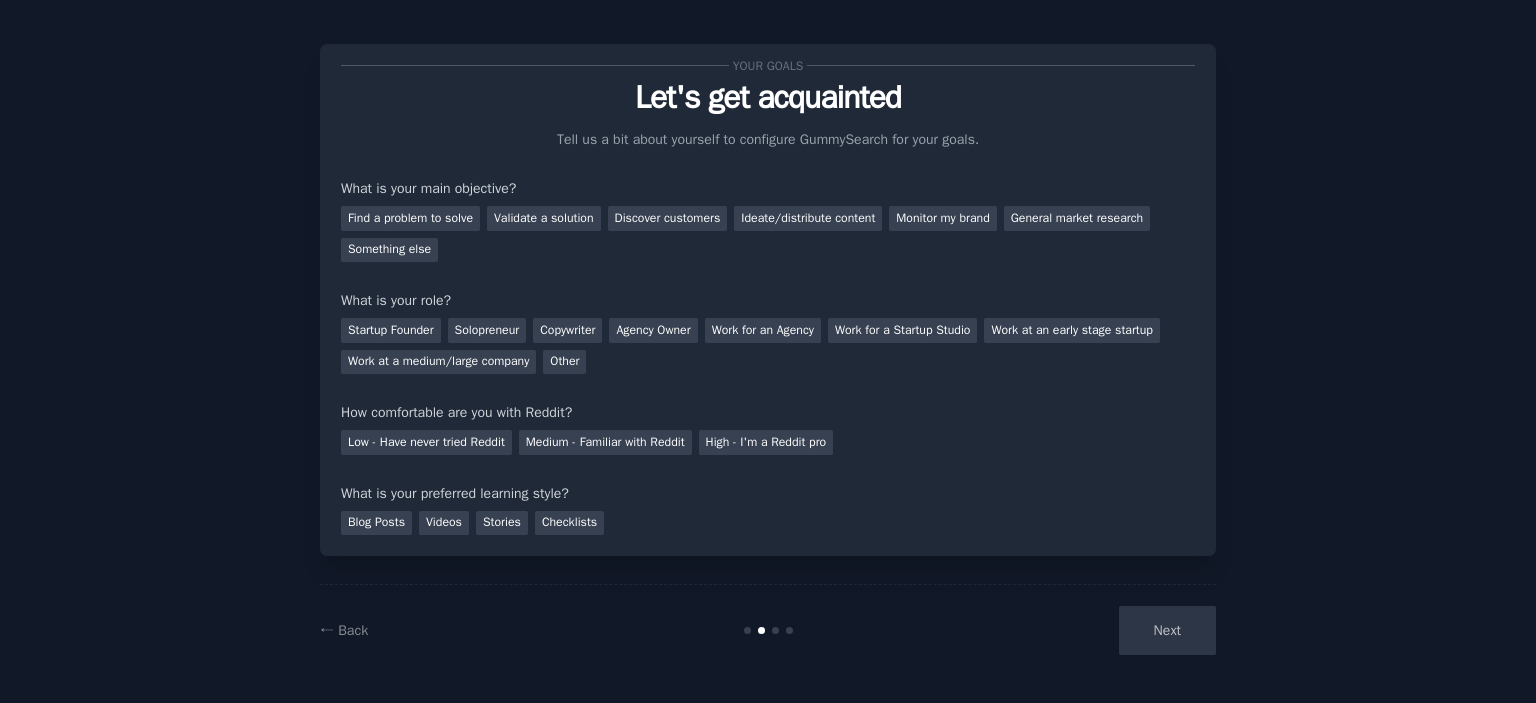 click on "← Back Next" at bounding box center [768, 630] 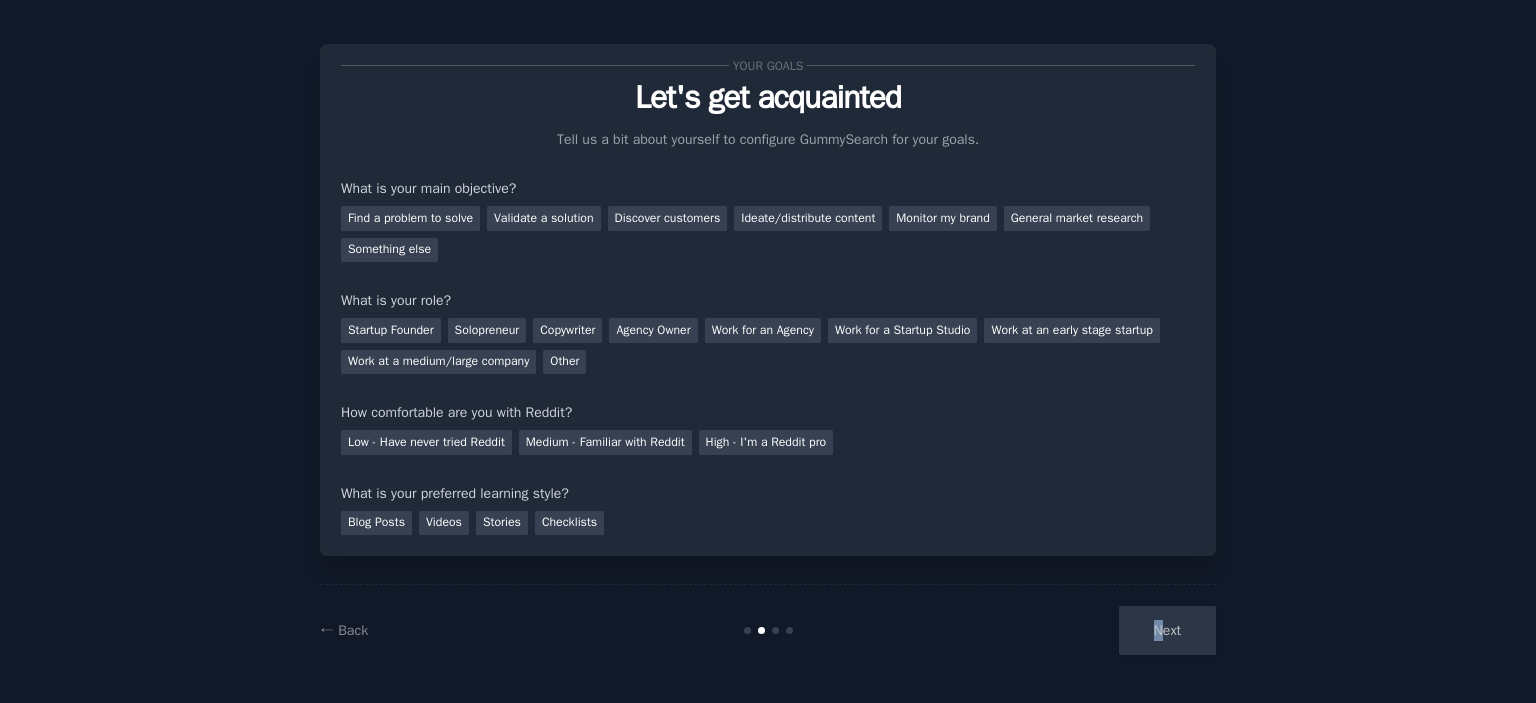 click on "Next" at bounding box center [1066, 630] 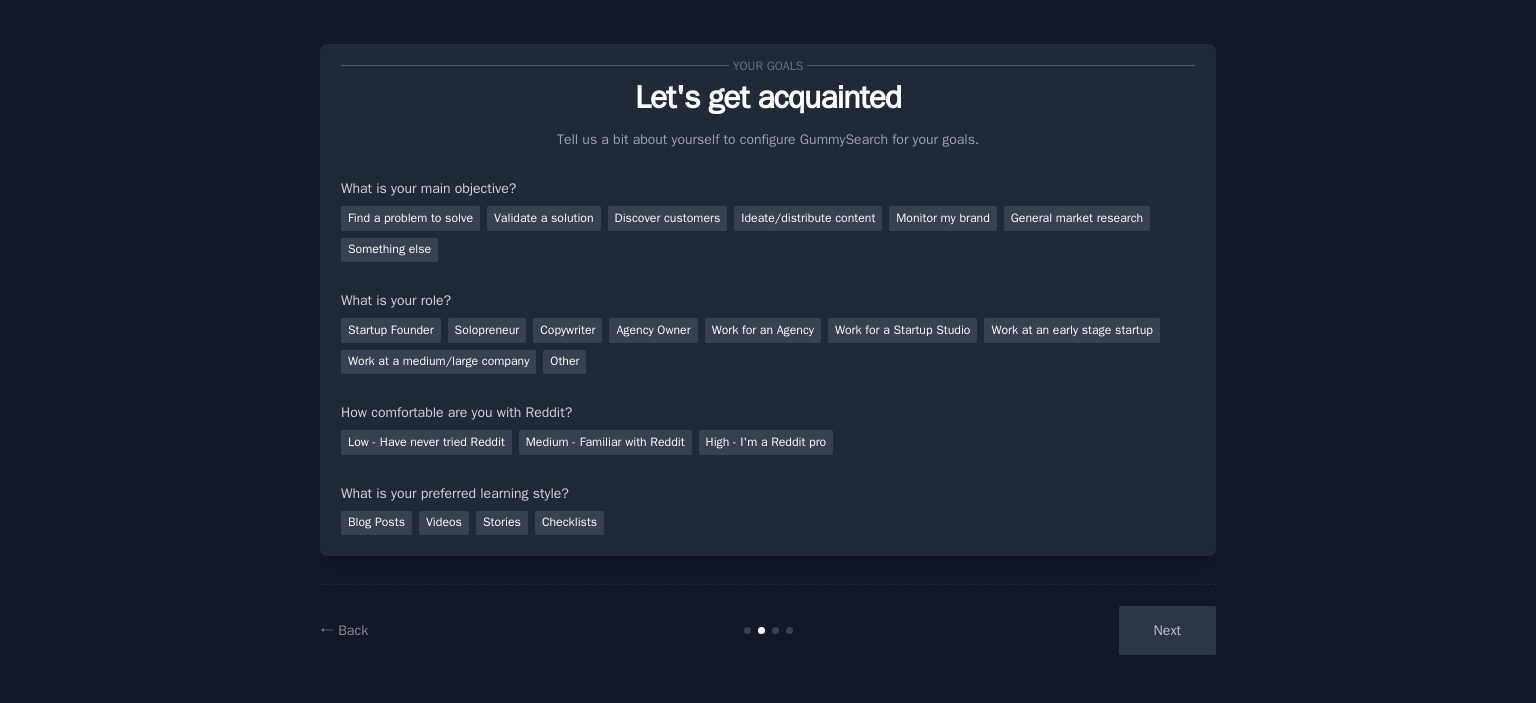 click on "Next" at bounding box center (1066, 630) 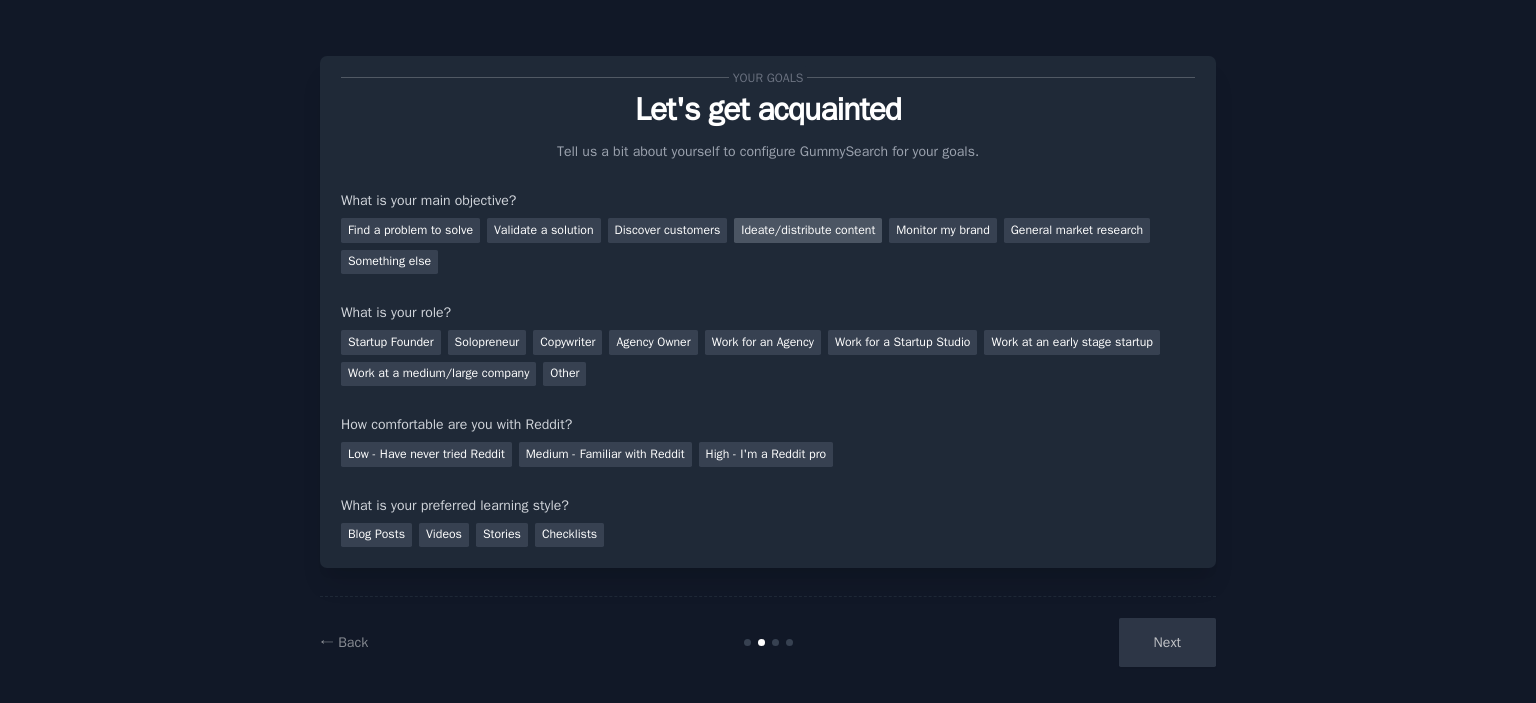 click on "Ideate/distribute content" at bounding box center (808, 230) 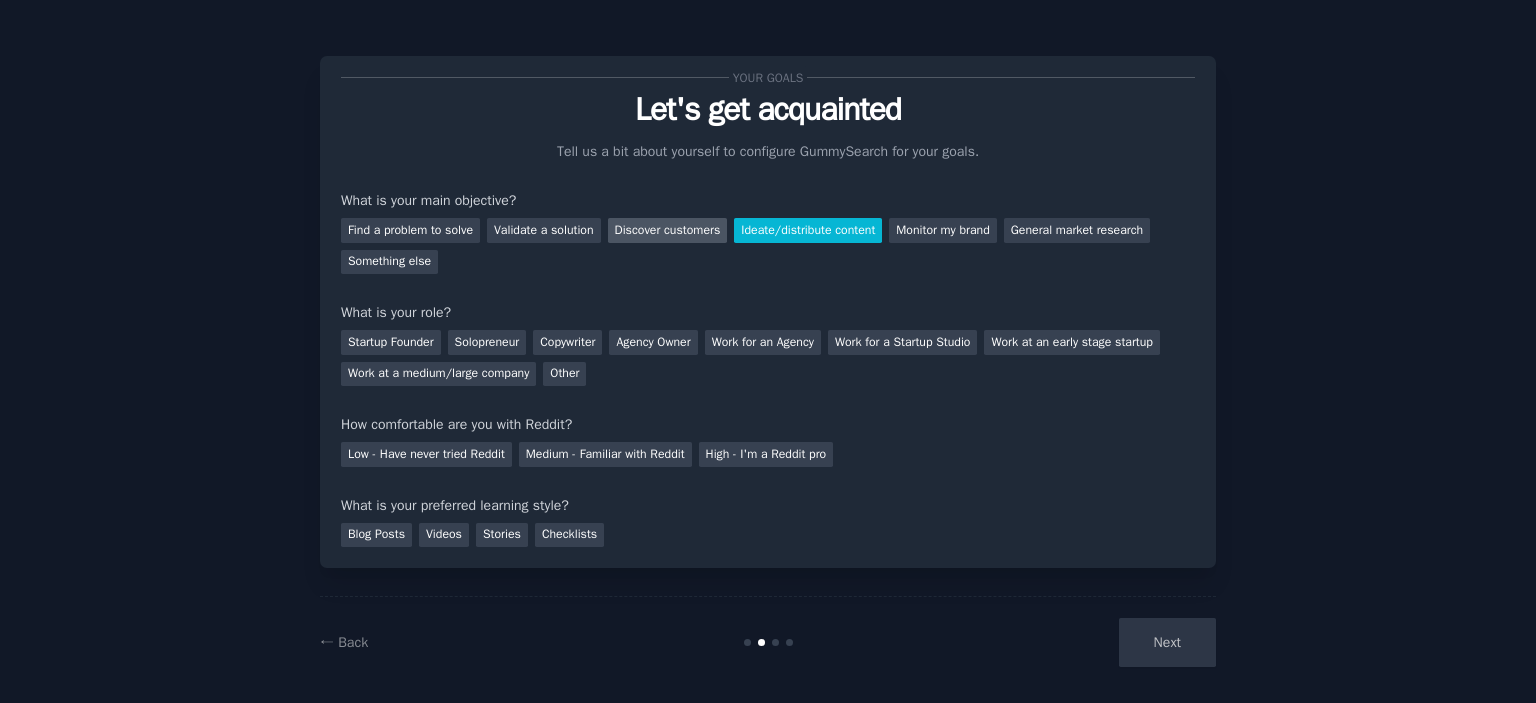 click on "Discover customers" at bounding box center (668, 230) 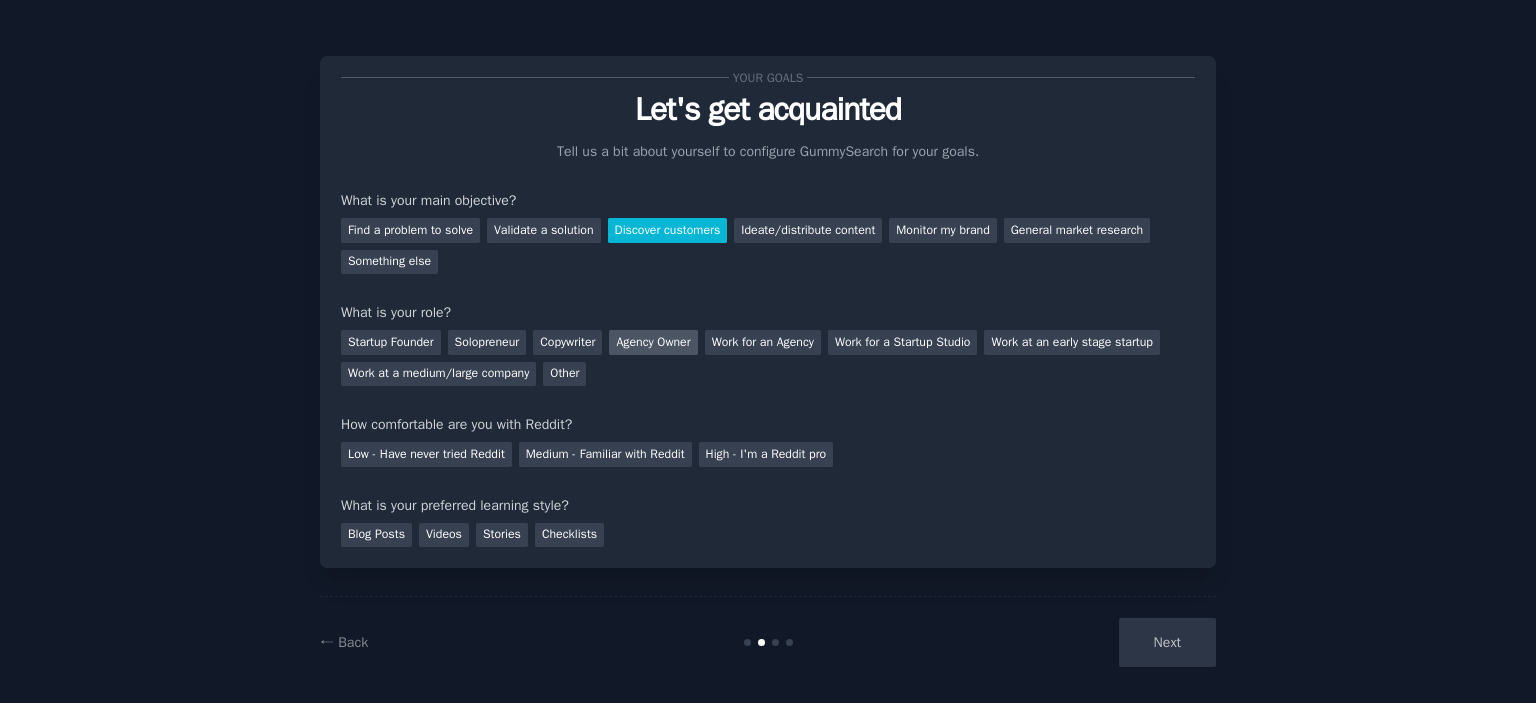 click on "Agency Owner" at bounding box center (653, 342) 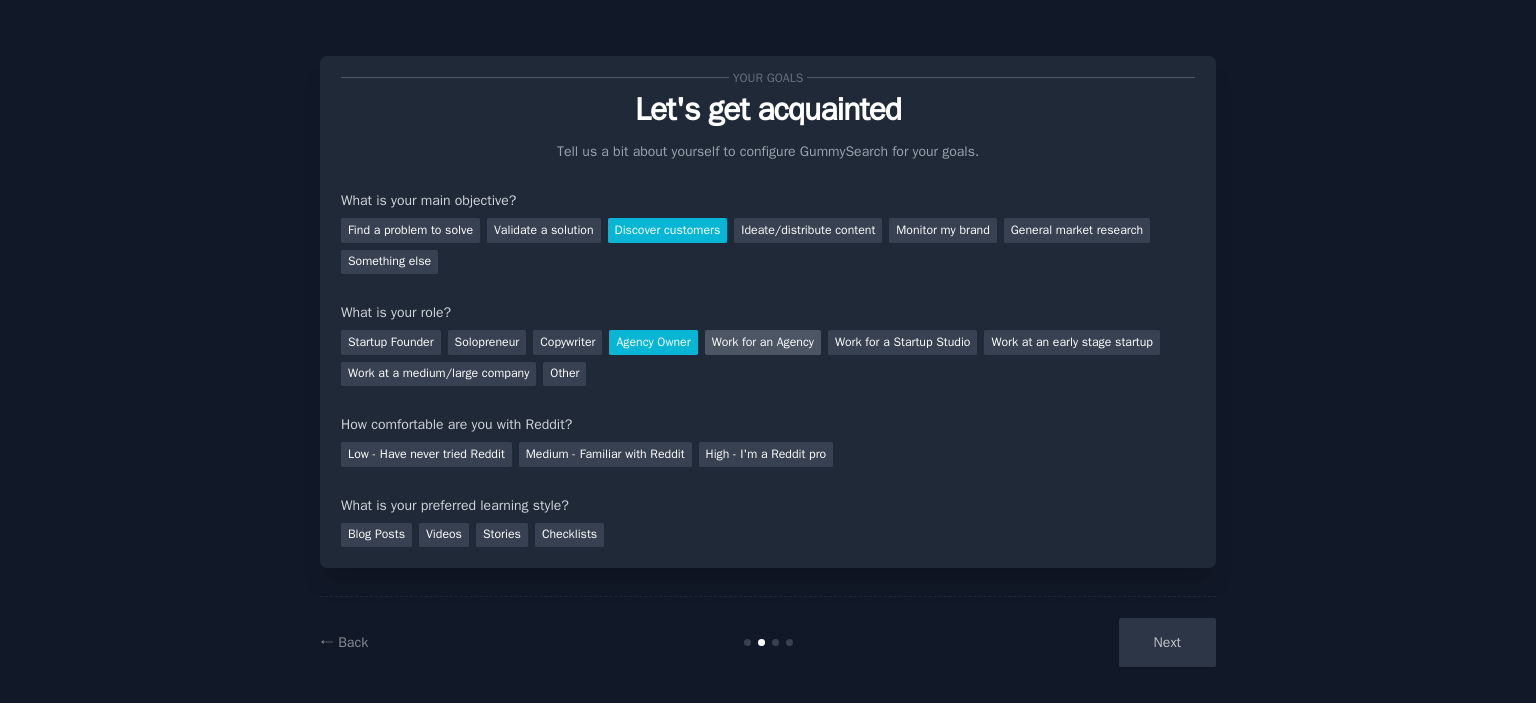click on "Work for an Agency" at bounding box center (763, 342) 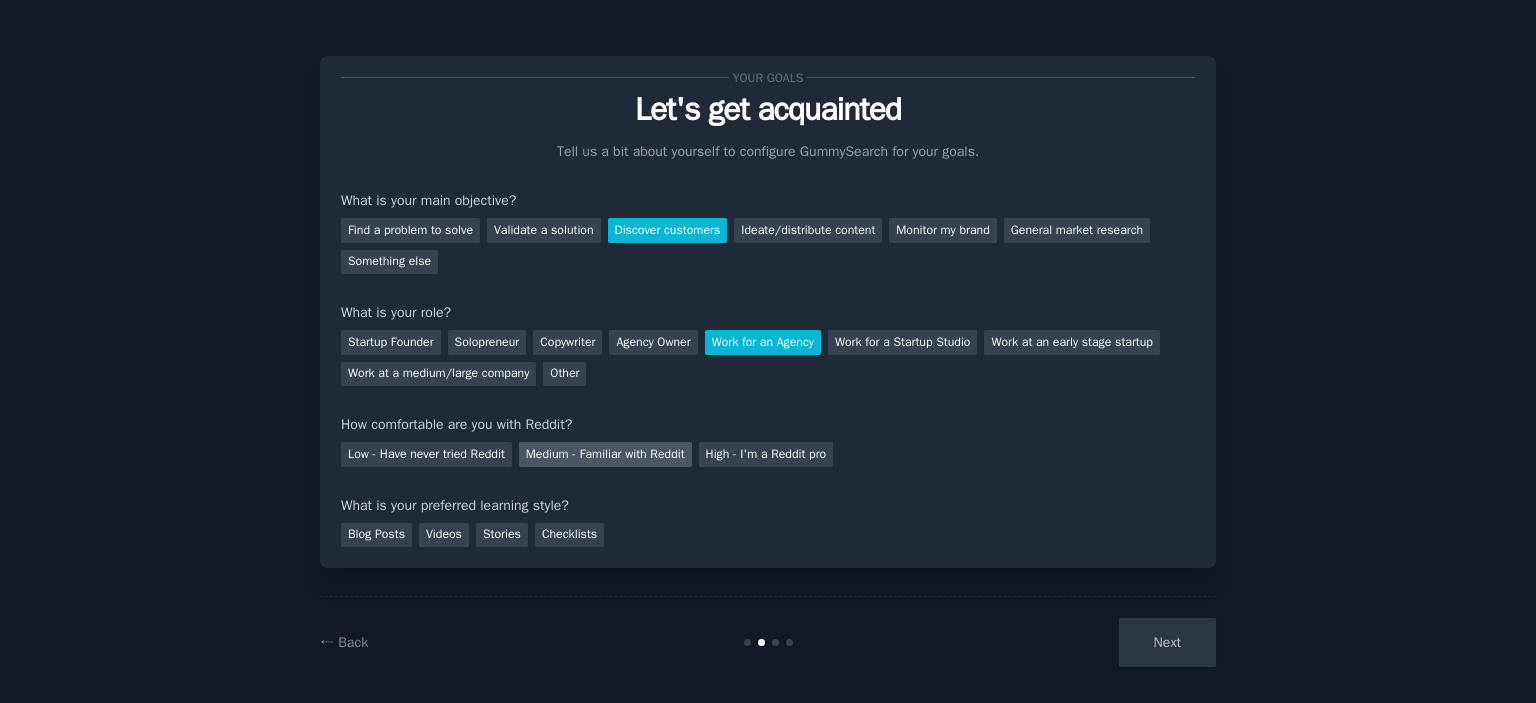 click on "Medium - Familiar with Reddit" at bounding box center (605, 454) 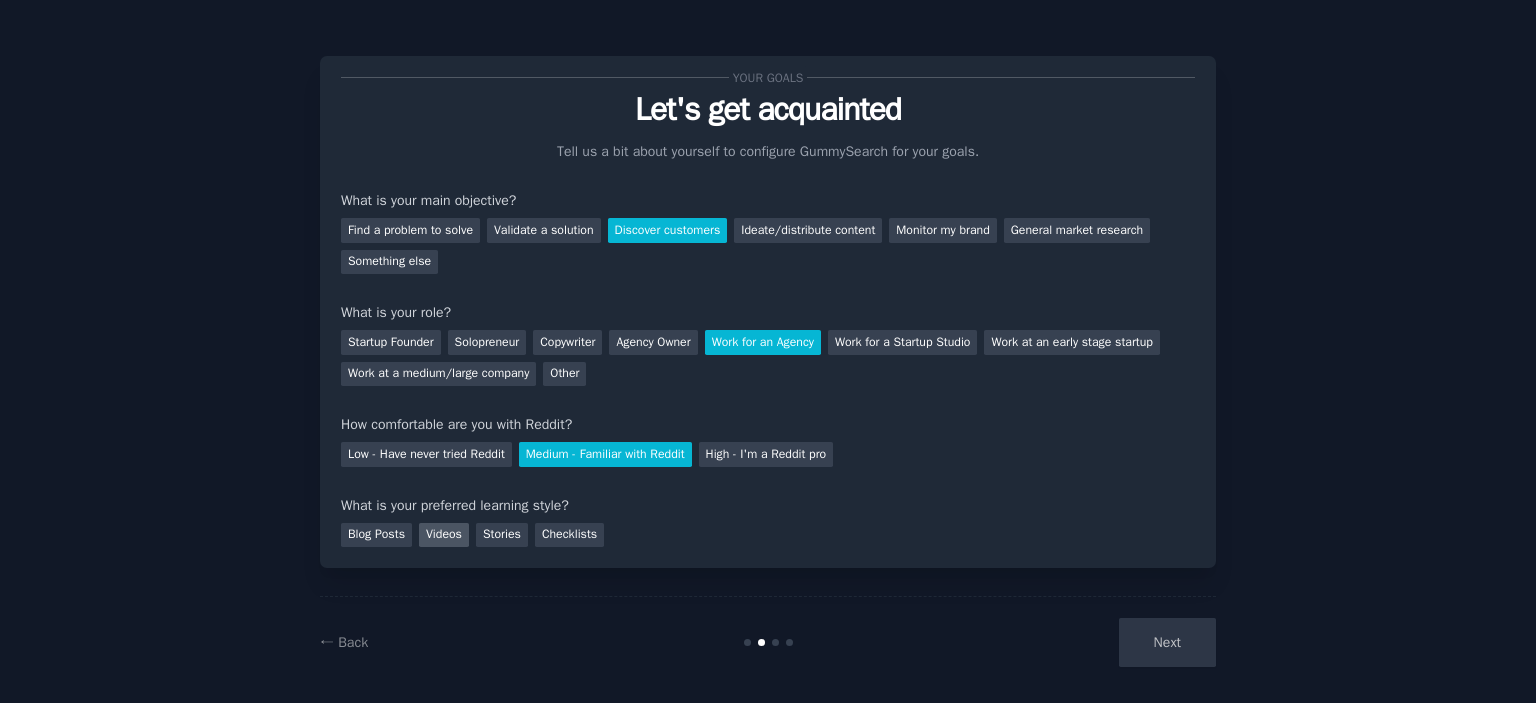 click on "Videos" at bounding box center [444, 535] 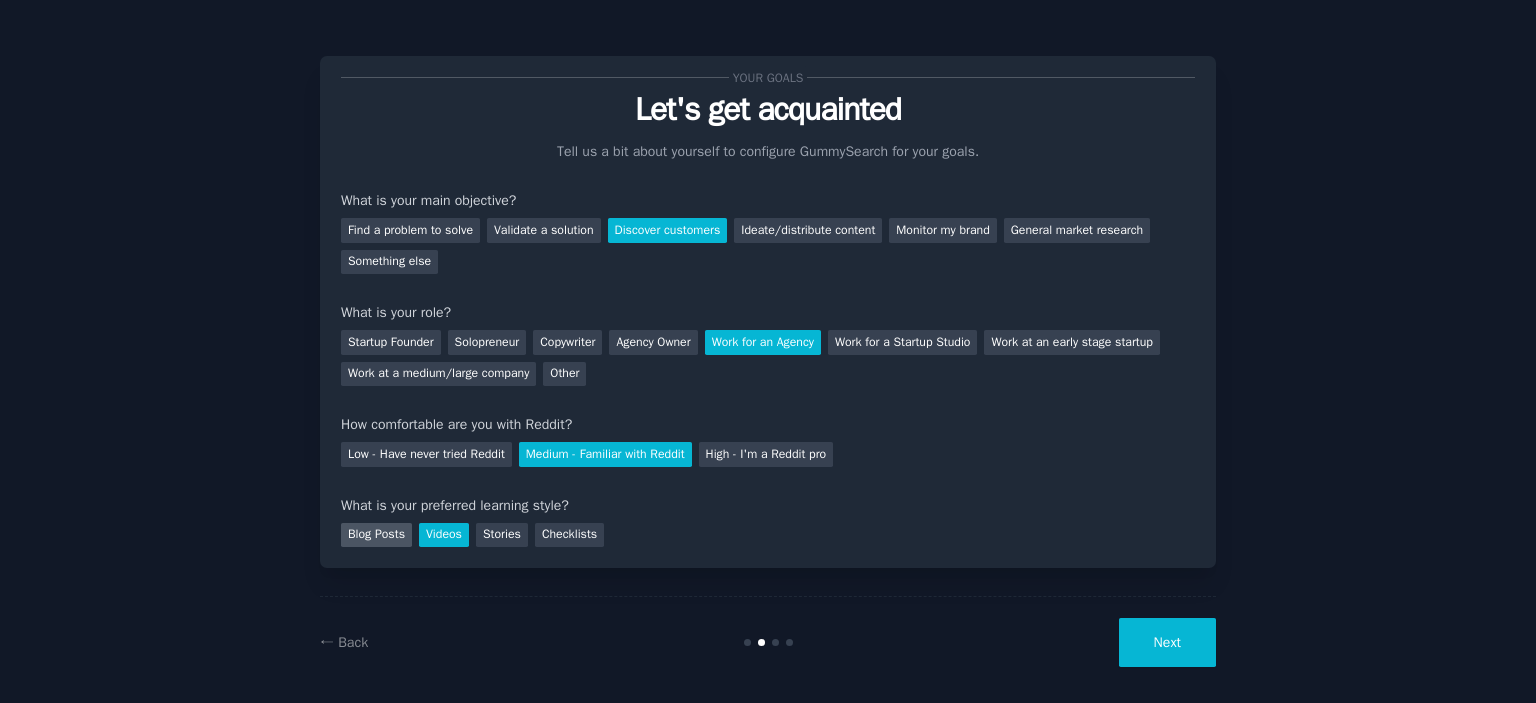 click on "Blog Posts" at bounding box center [376, 535] 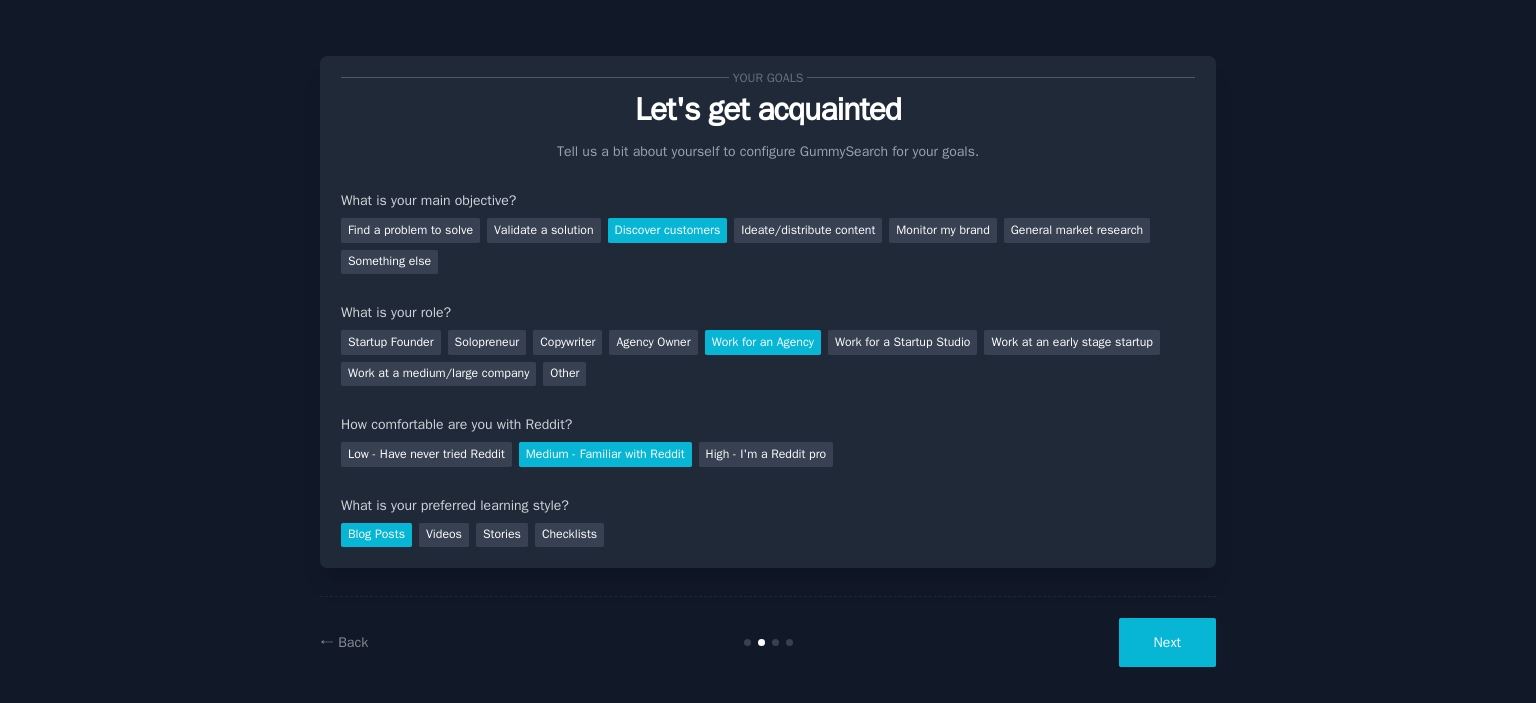 click on "Next" at bounding box center [1167, 642] 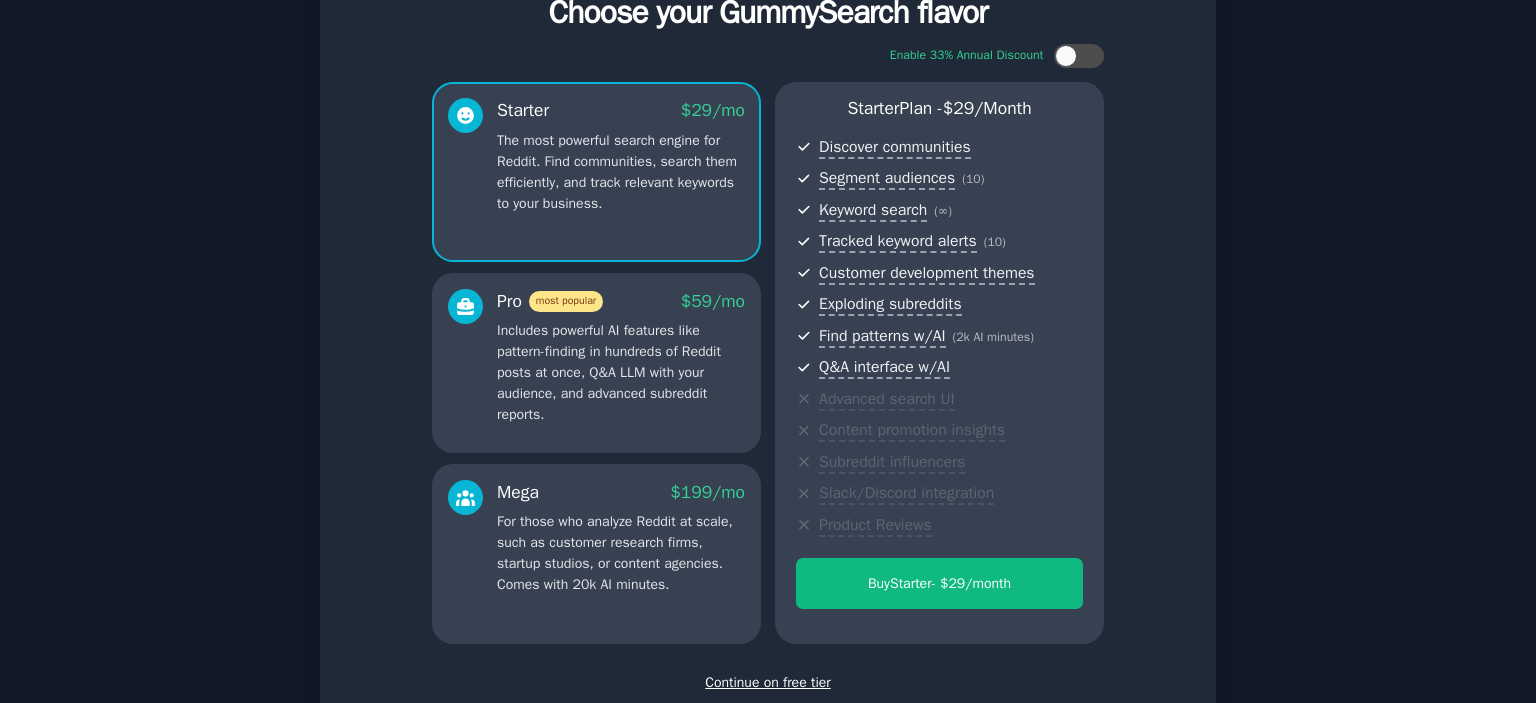 scroll, scrollTop: 0, scrollLeft: 0, axis: both 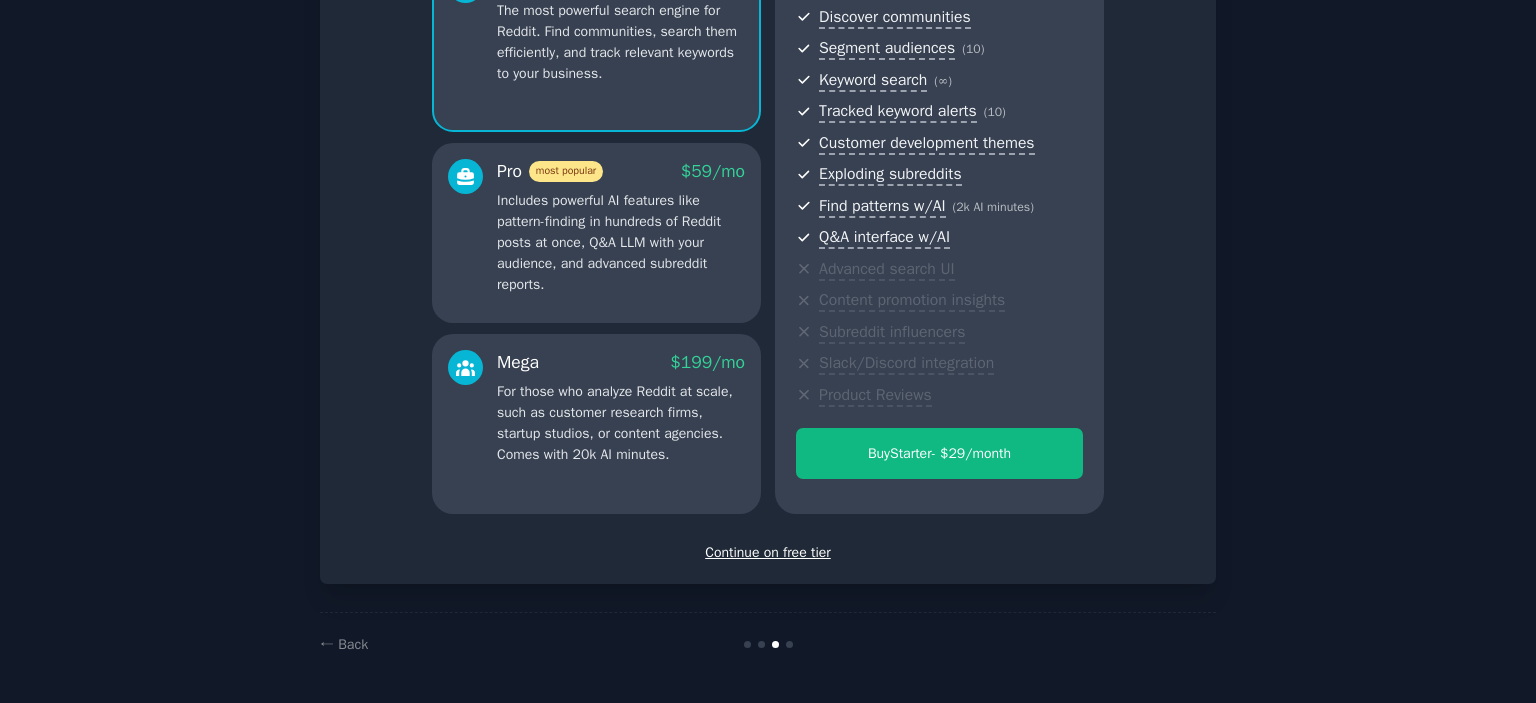click on "Continue on free tier" at bounding box center [768, 552] 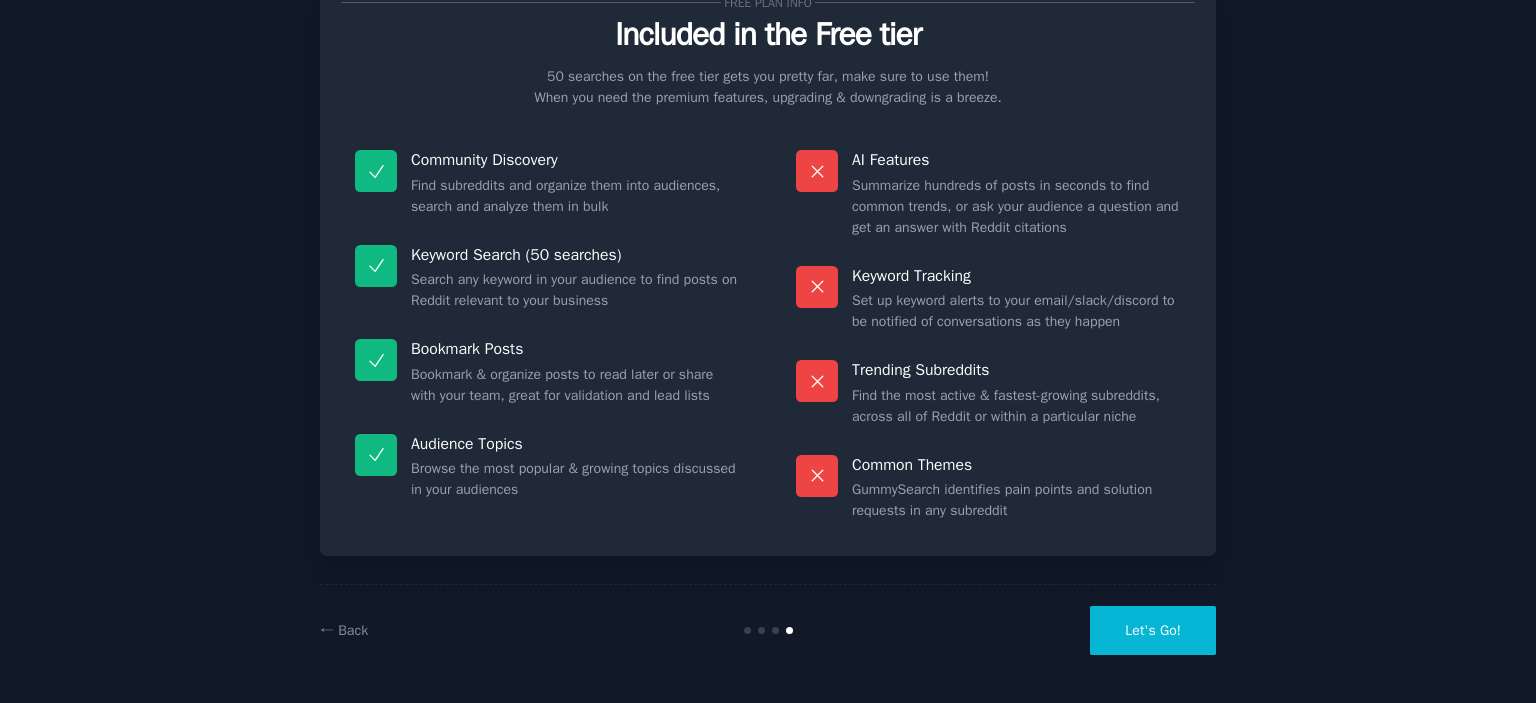 click on "Let's Go!" at bounding box center (1153, 630) 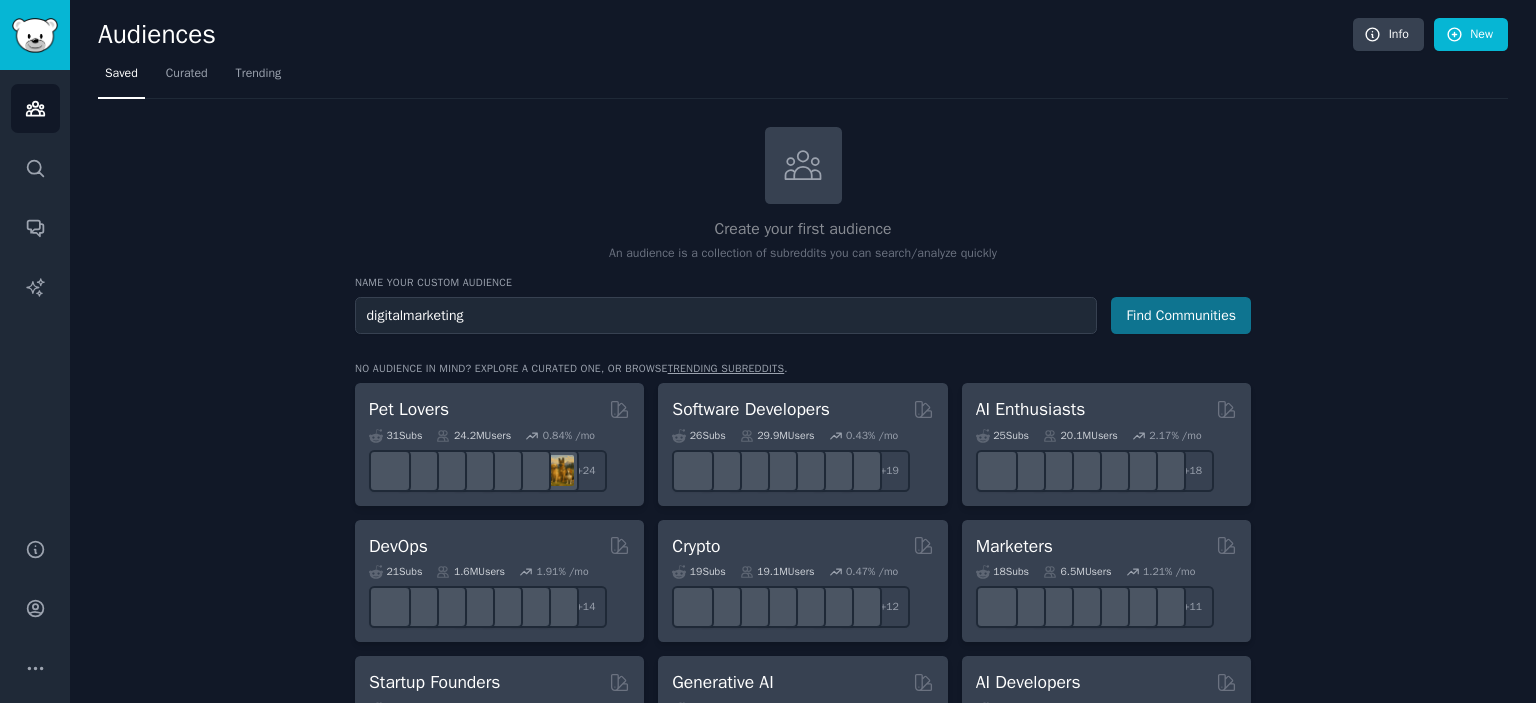 type on "digitalmarketing" 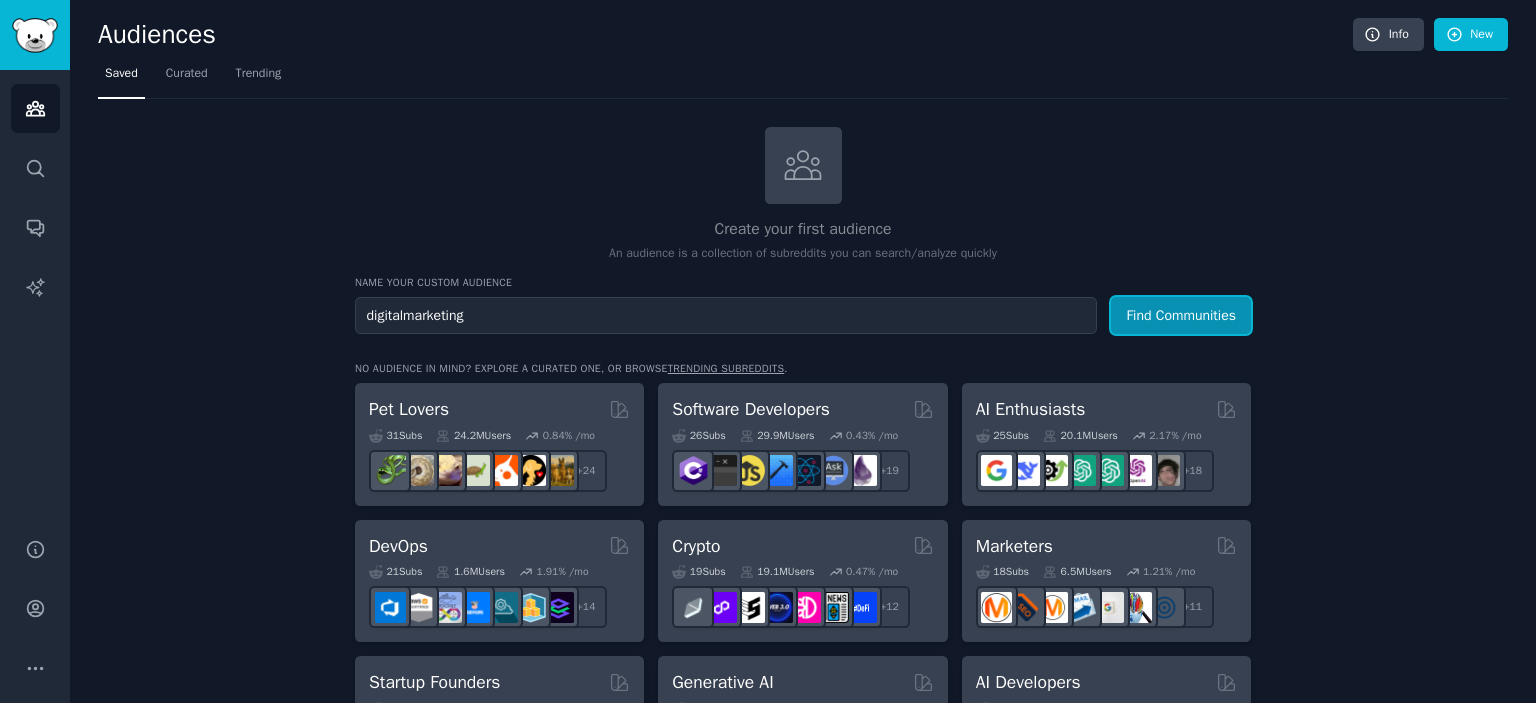 drag, startPoint x: 1121, startPoint y: 302, endPoint x: 1084, endPoint y: 307, distance: 37.336308 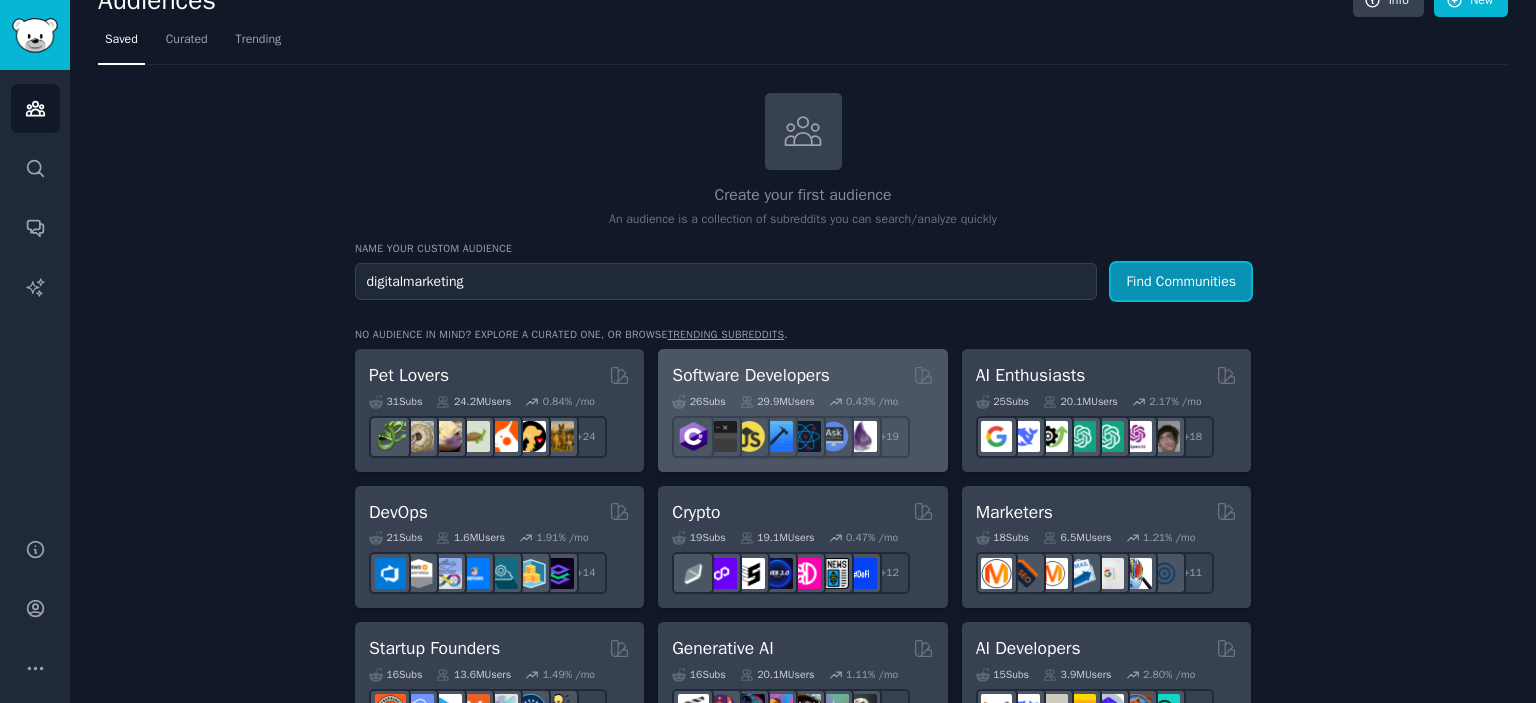 scroll, scrollTop: 0, scrollLeft: 0, axis: both 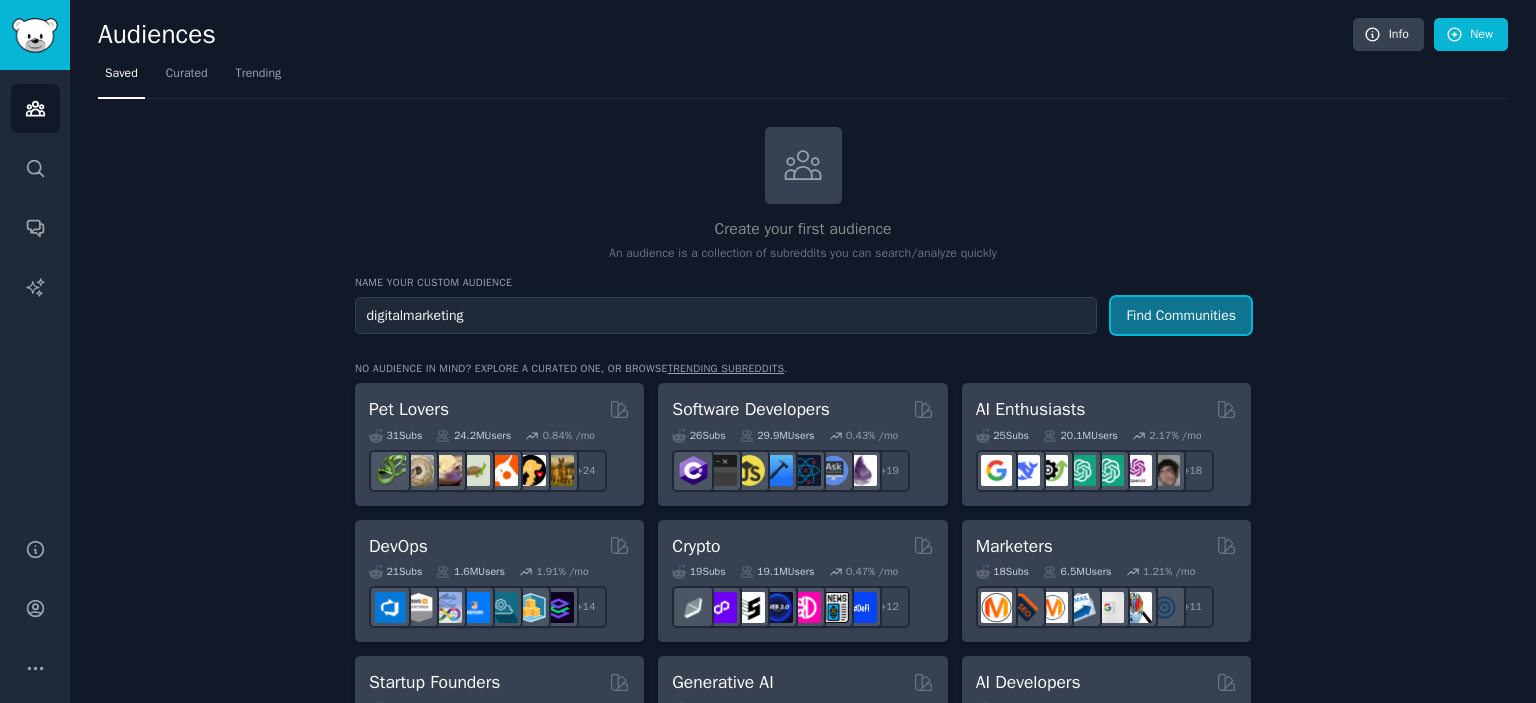 click on "Find Communities" at bounding box center [1181, 315] 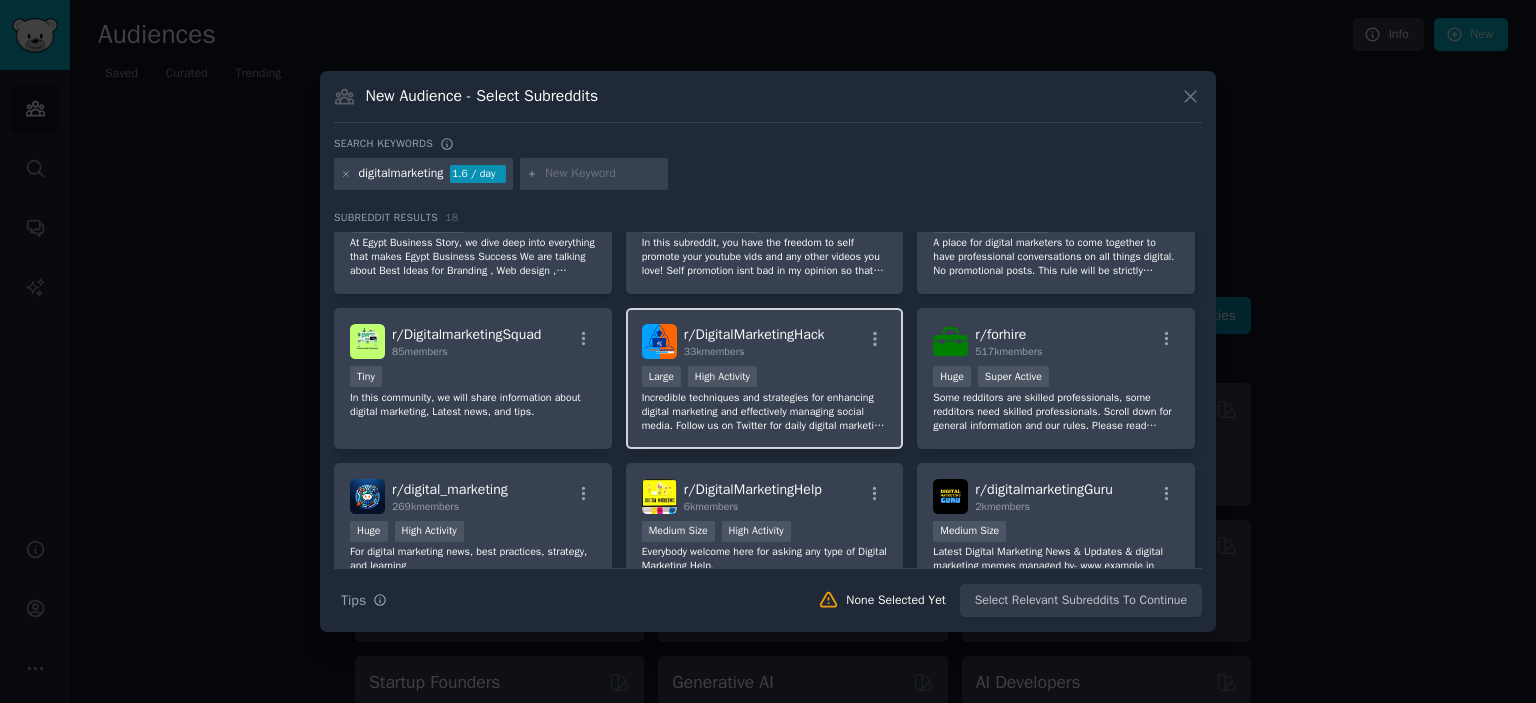 scroll, scrollTop: 100, scrollLeft: 0, axis: vertical 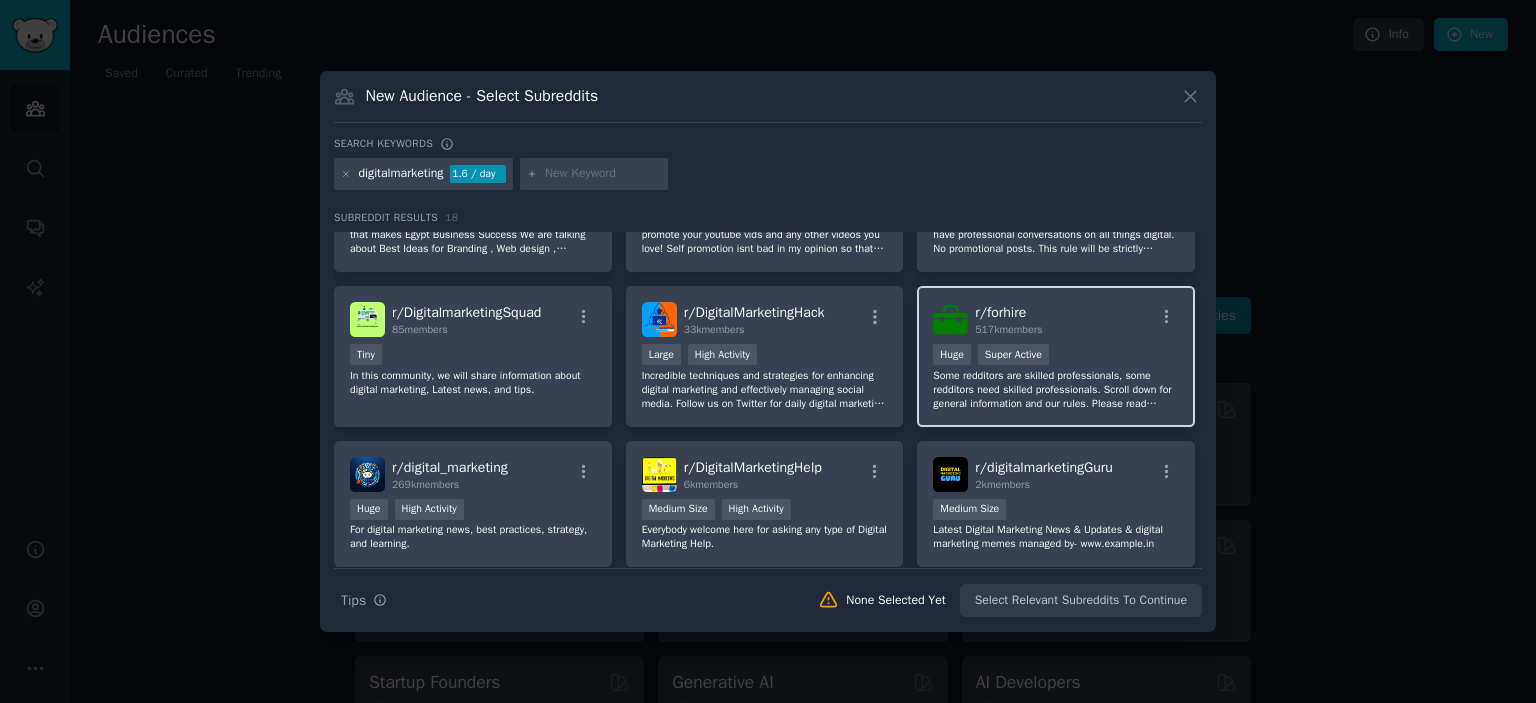 click on "r/ forhire" at bounding box center (1000, 312) 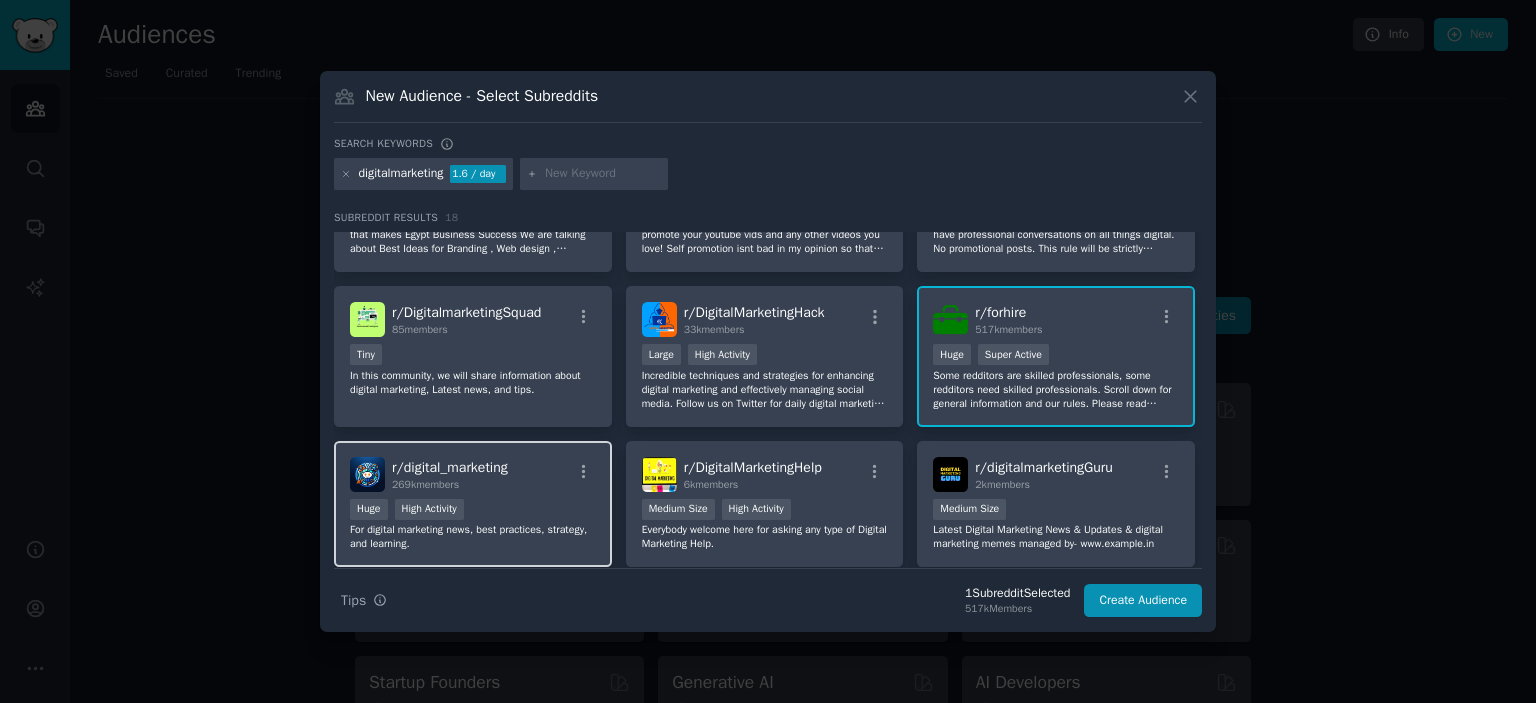 click on "r/ digital_marketing 269k  members Huge High Activity For digital marketing news, best practices, strategy, and learning." at bounding box center (473, 504) 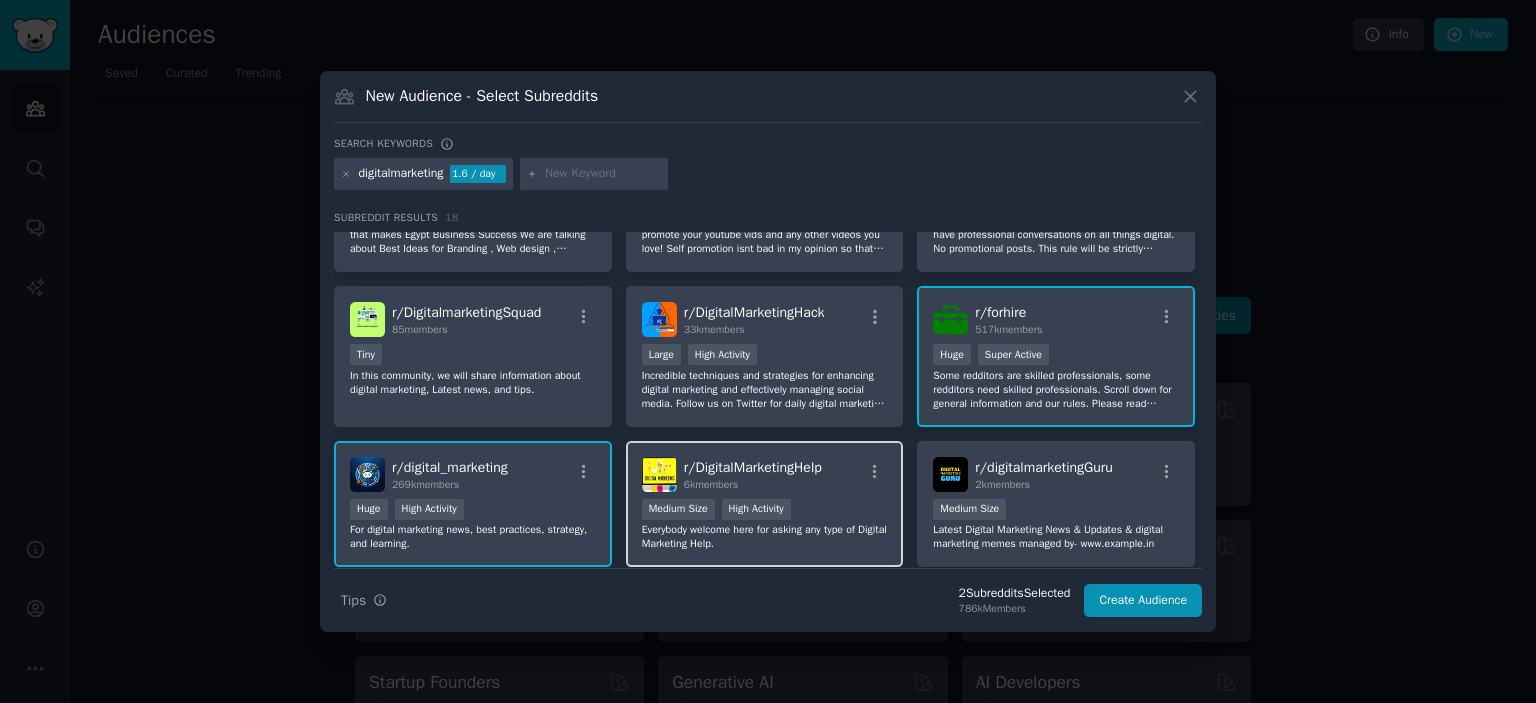 click on "r/ DigitalMarketingHelp 6k  members" at bounding box center [765, 474] 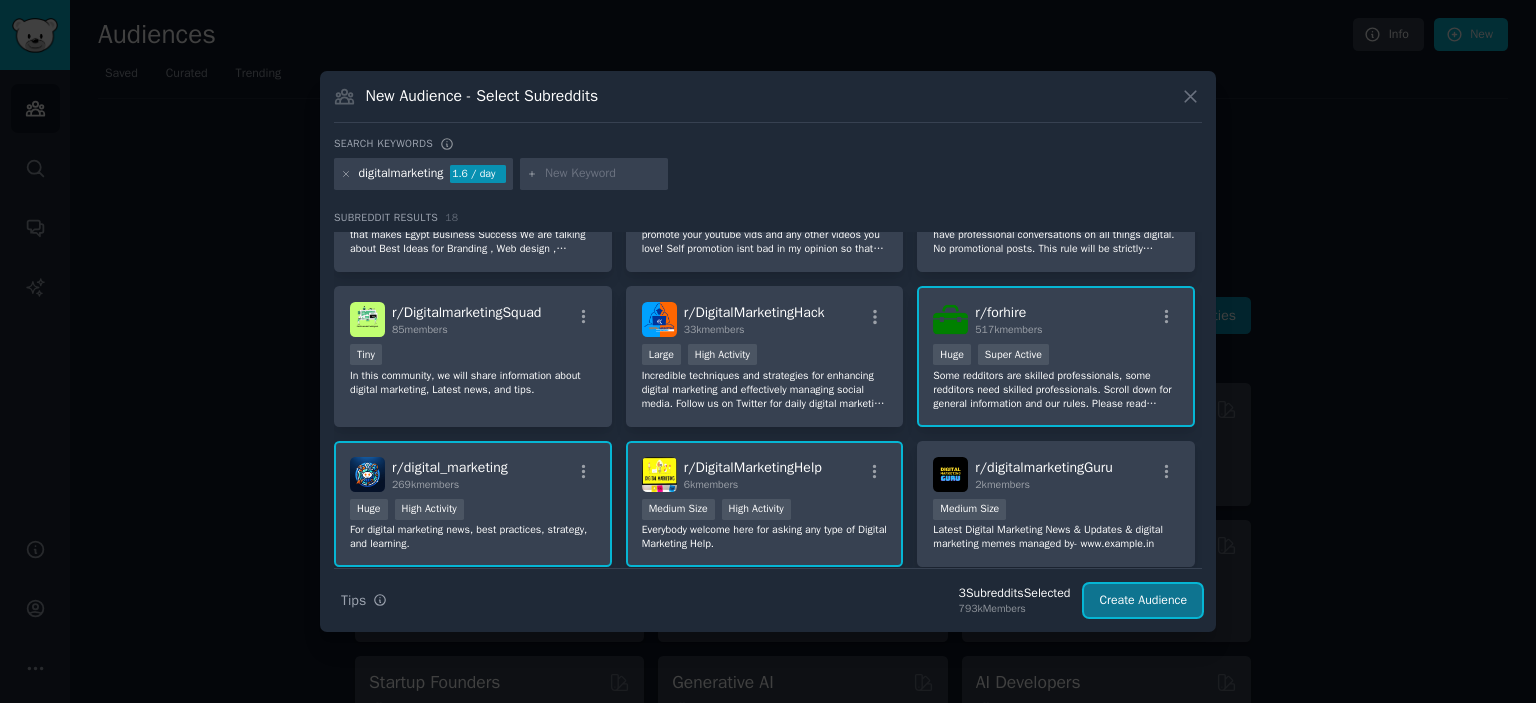click on "Create Audience" at bounding box center [1143, 601] 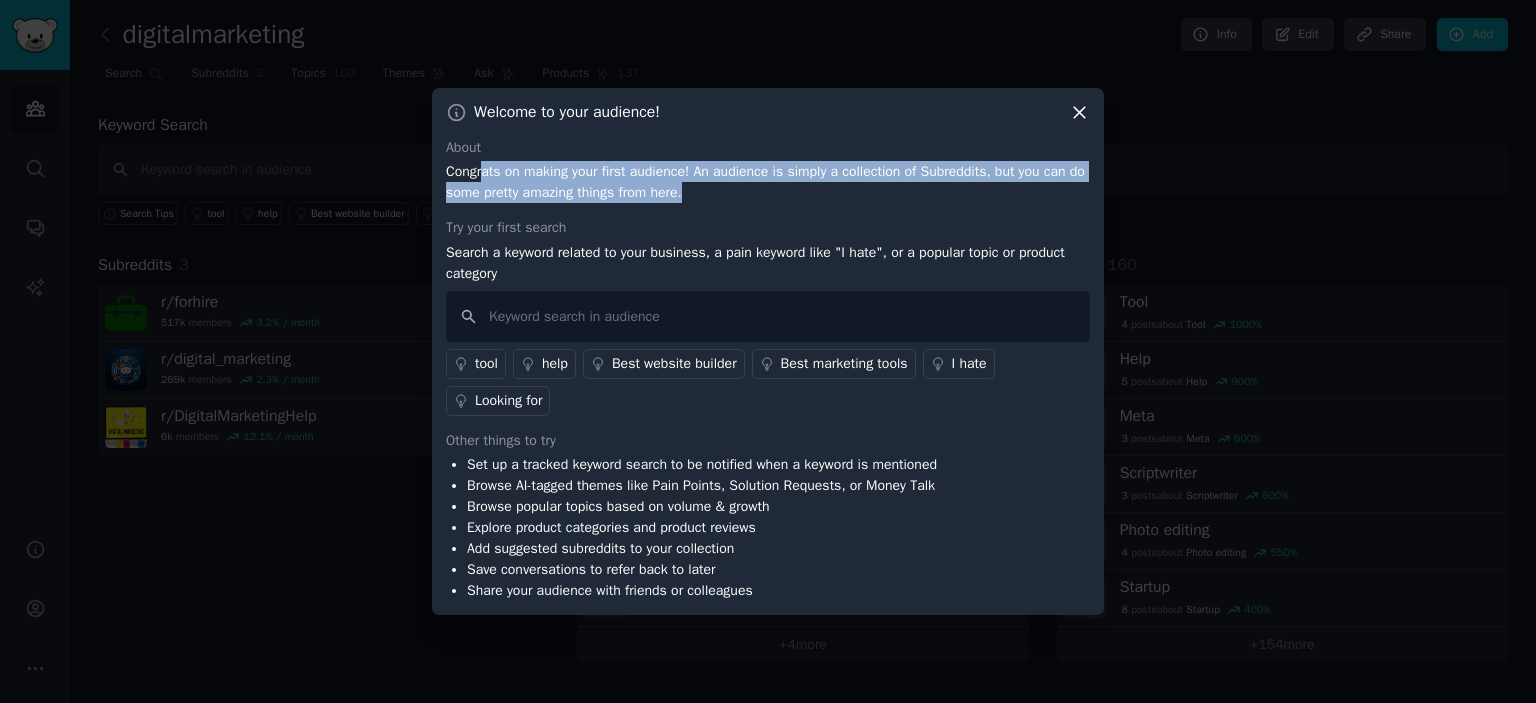 drag, startPoint x: 481, startPoint y: 173, endPoint x: 776, endPoint y: 191, distance: 295.54865 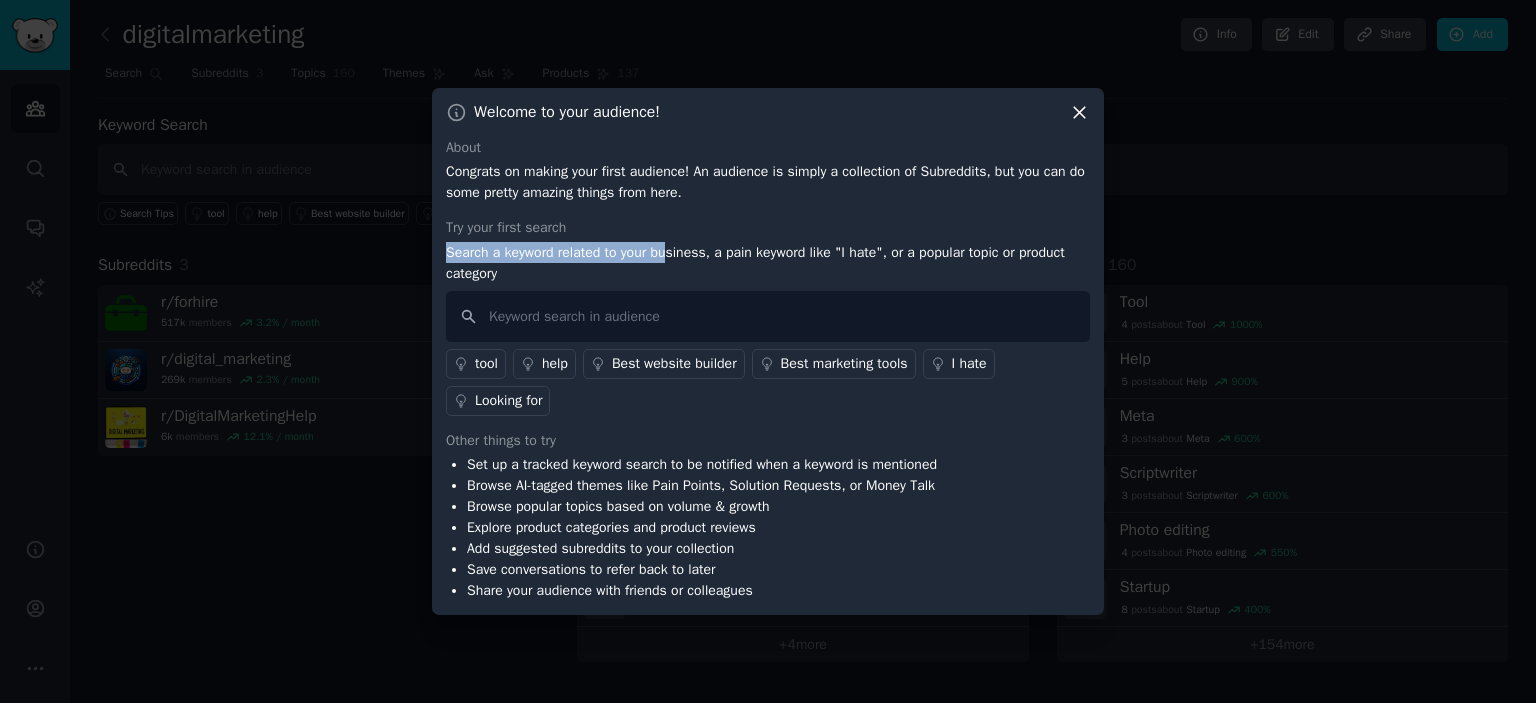 drag, startPoint x: 446, startPoint y: 255, endPoint x: 686, endPoint y: 257, distance: 240.00833 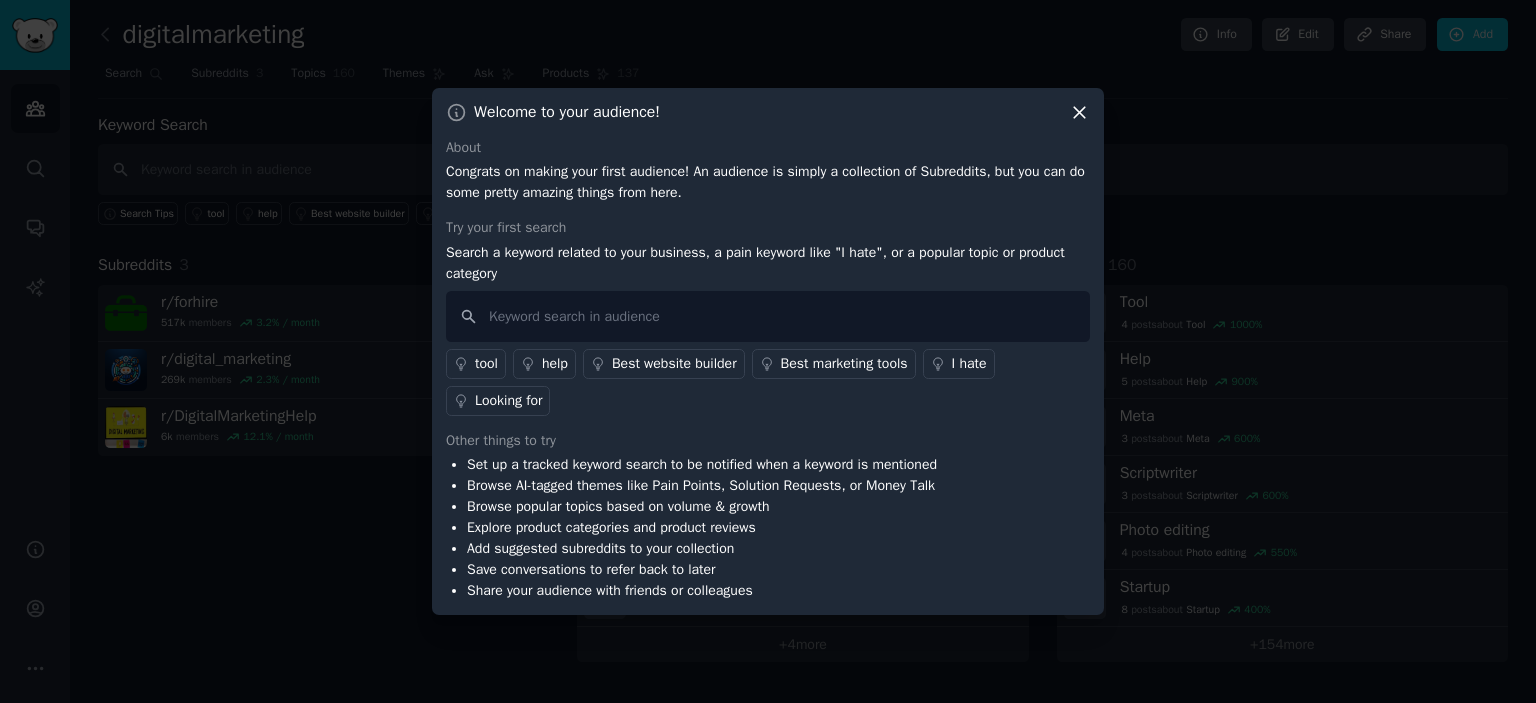 click on "Search a keyword related to your business, a pain keyword like "I hate", or a popular topic or product category" at bounding box center (768, 263) 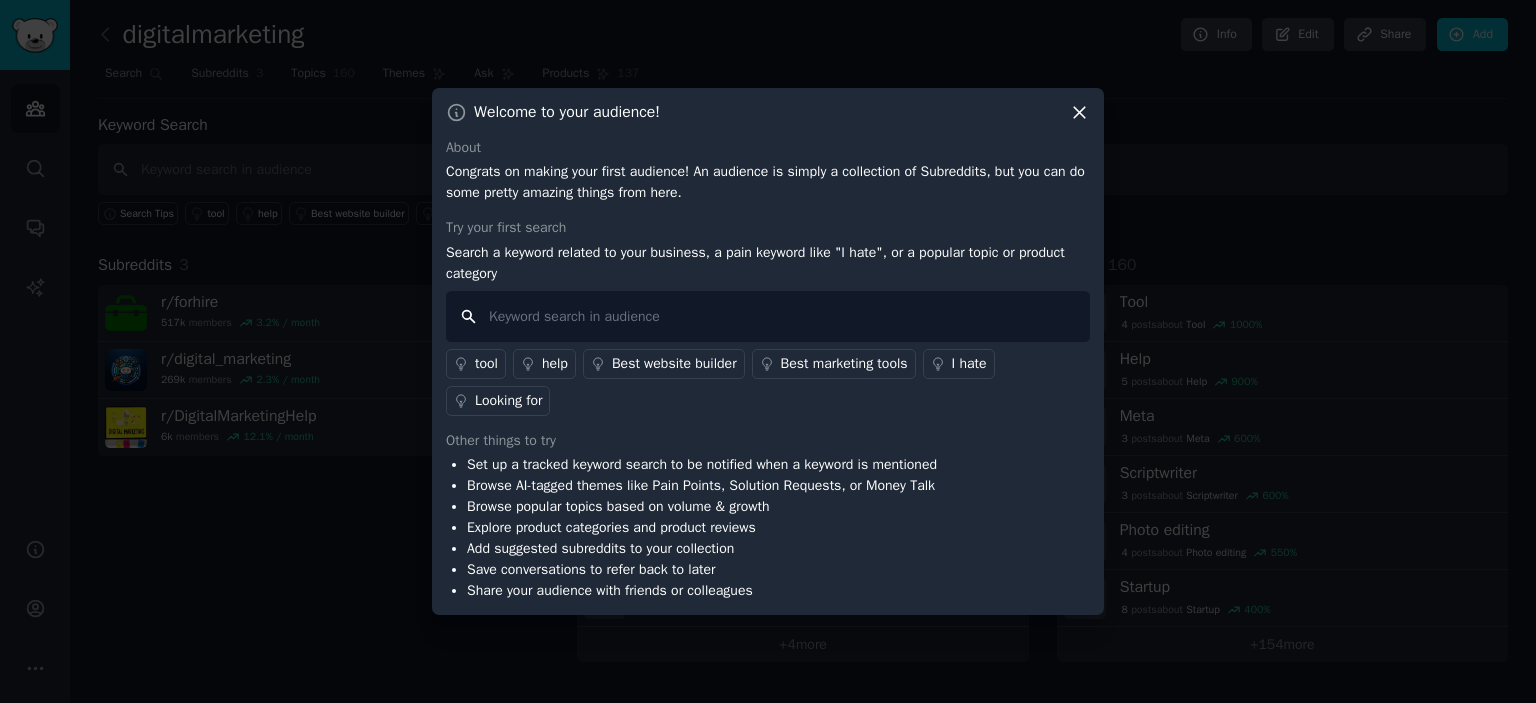 click at bounding box center [768, 316] 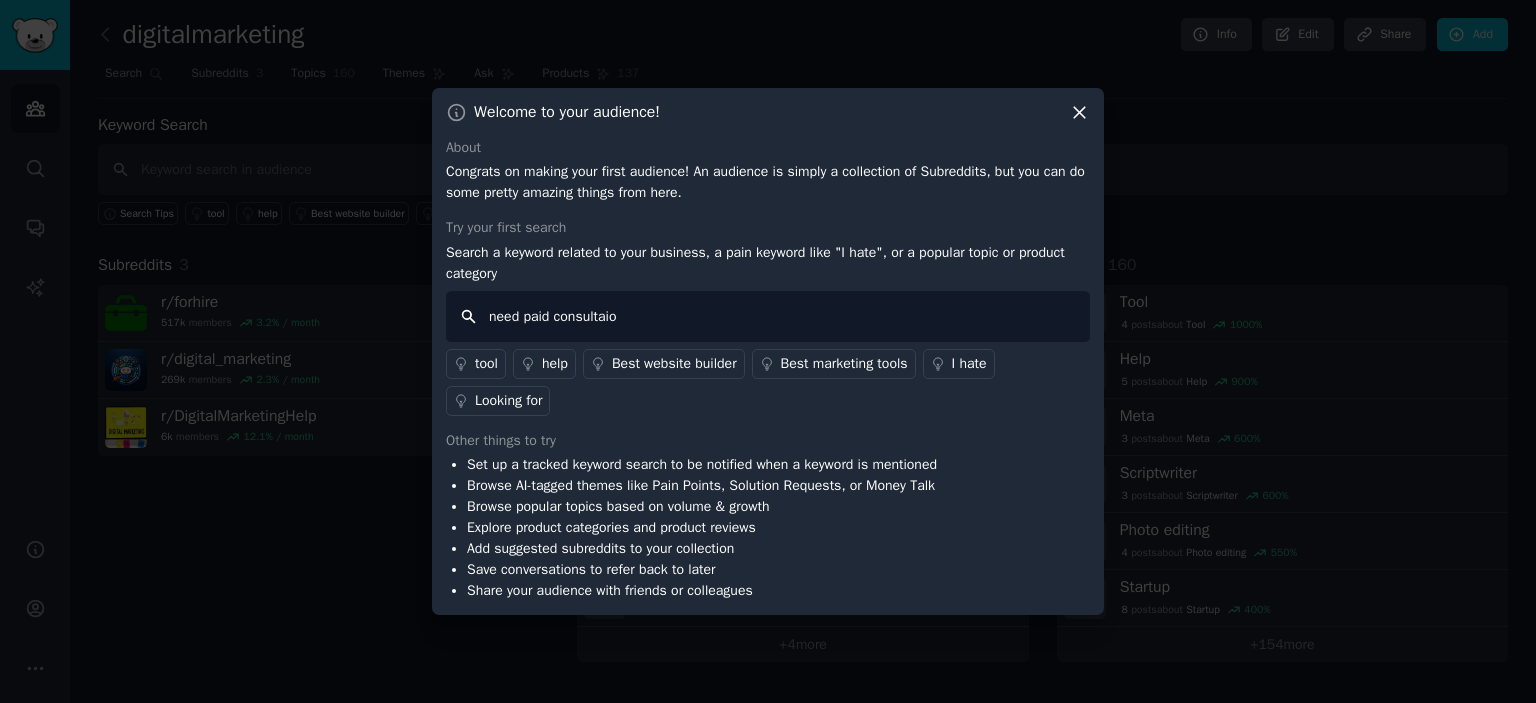 type on "need paid consultaion" 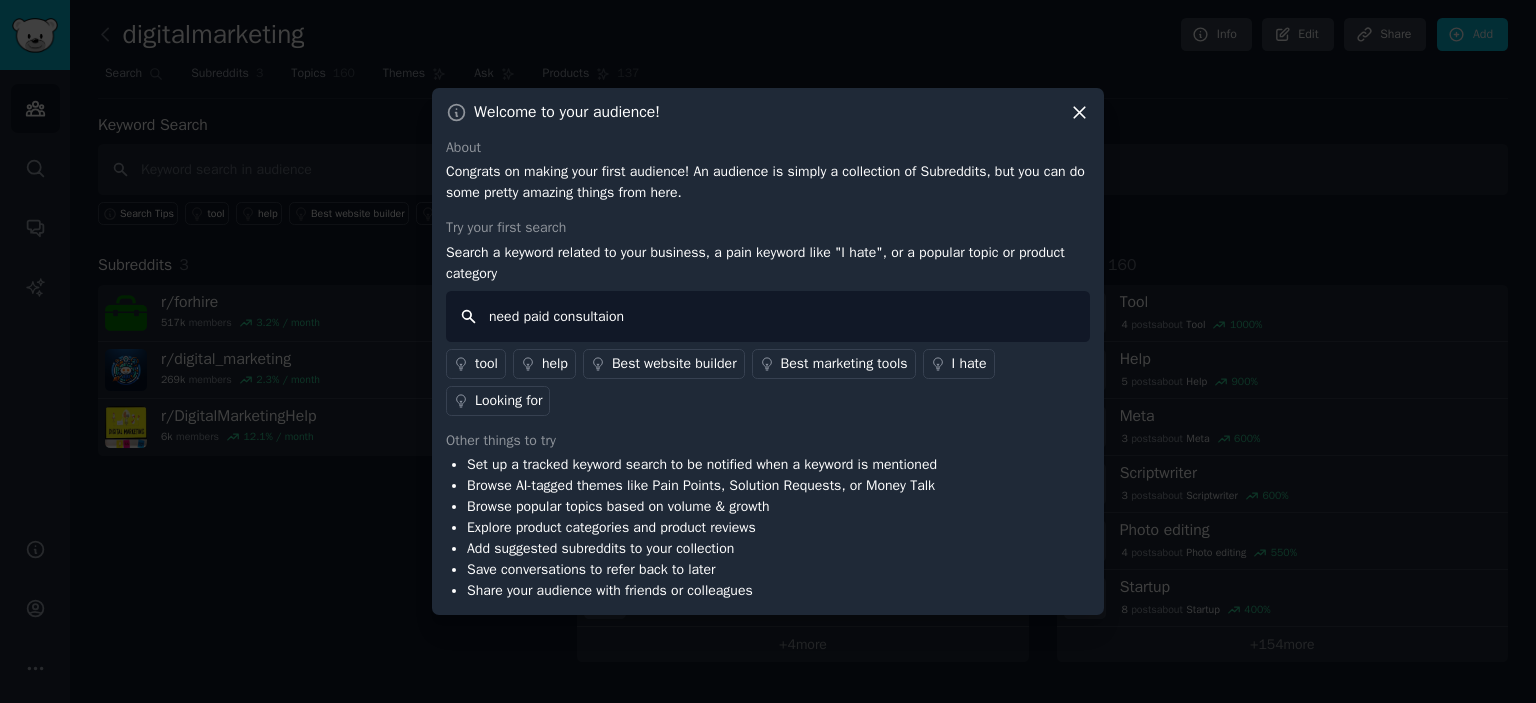 click on "need paid consultaion" at bounding box center (768, 316) 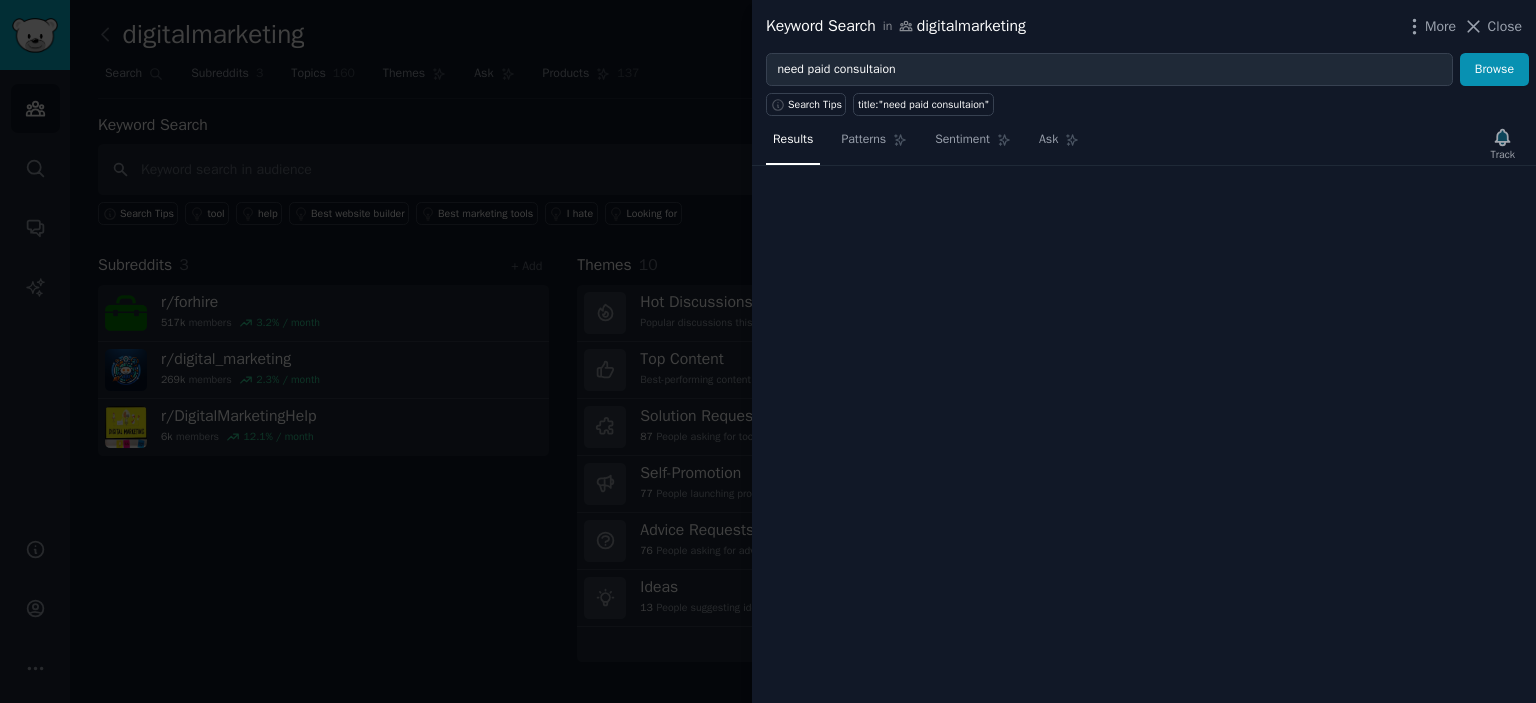 type 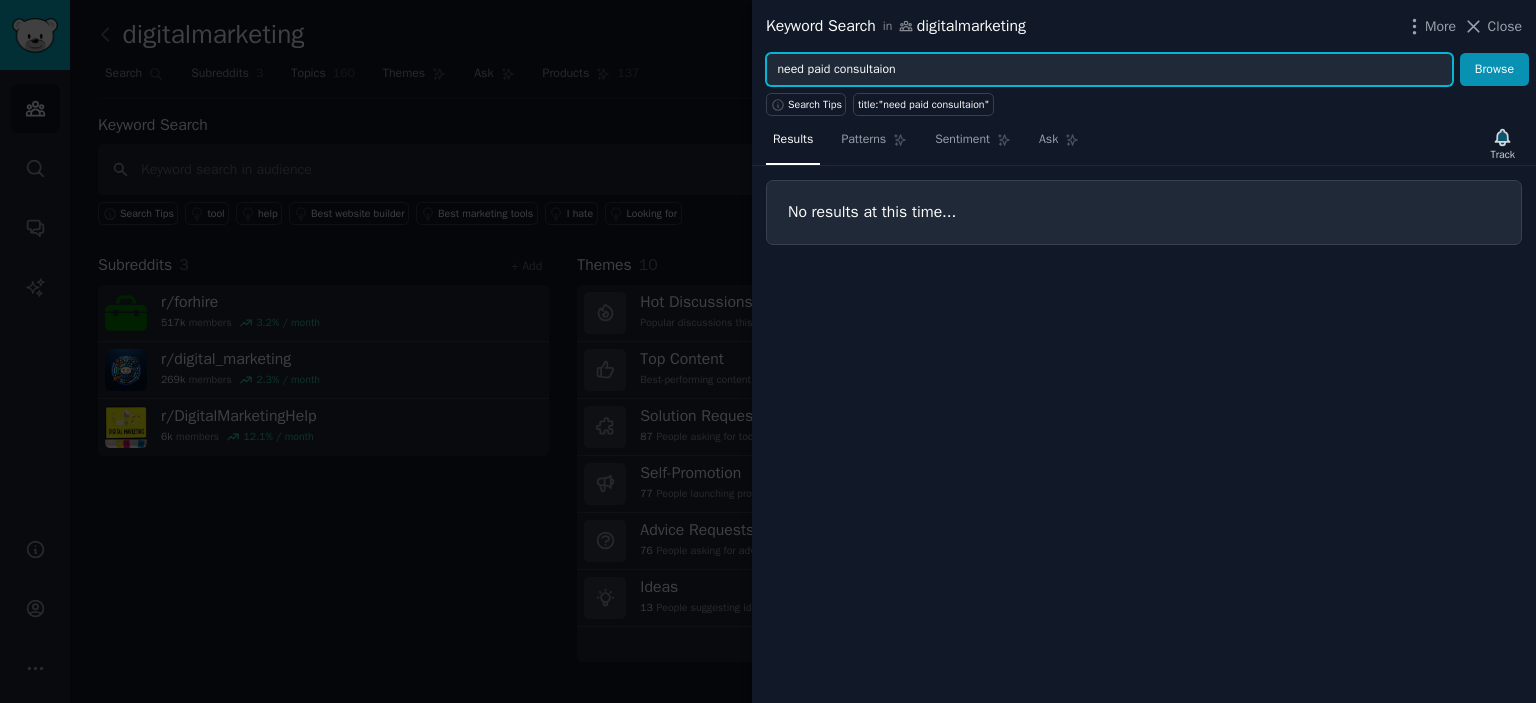drag, startPoint x: 941, startPoint y: 71, endPoint x: 736, endPoint y: 64, distance: 205.11948 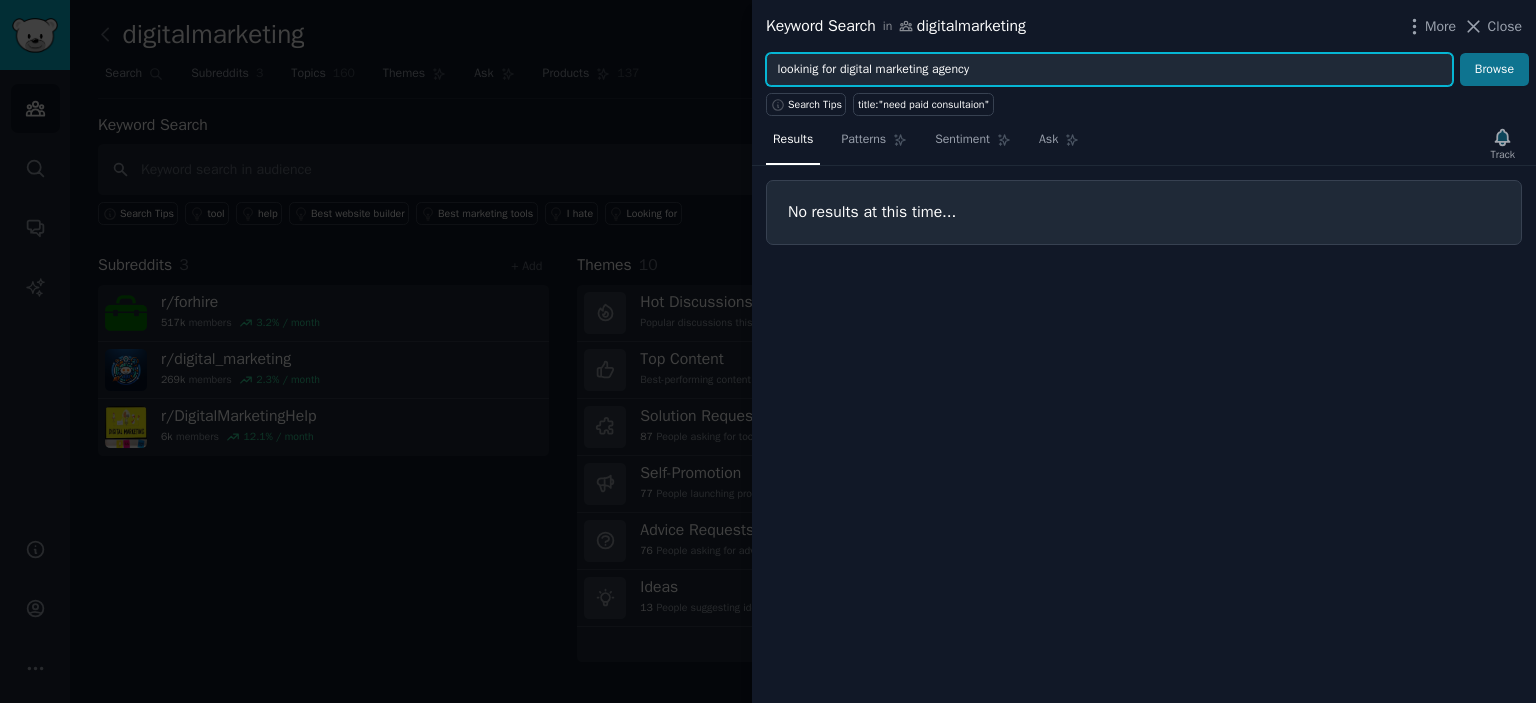 type on "lookinig for digital marketing agency" 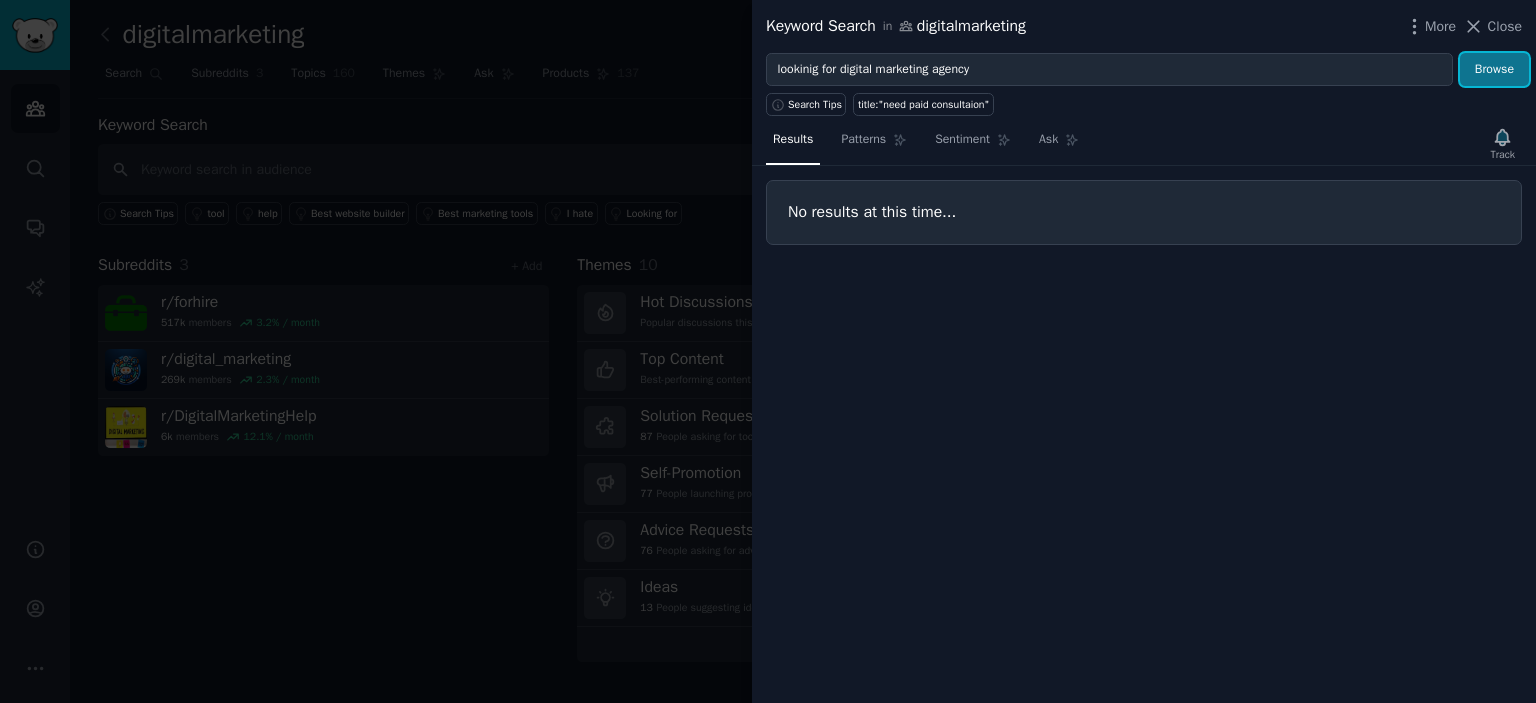 click on "Browse" at bounding box center [1494, 70] 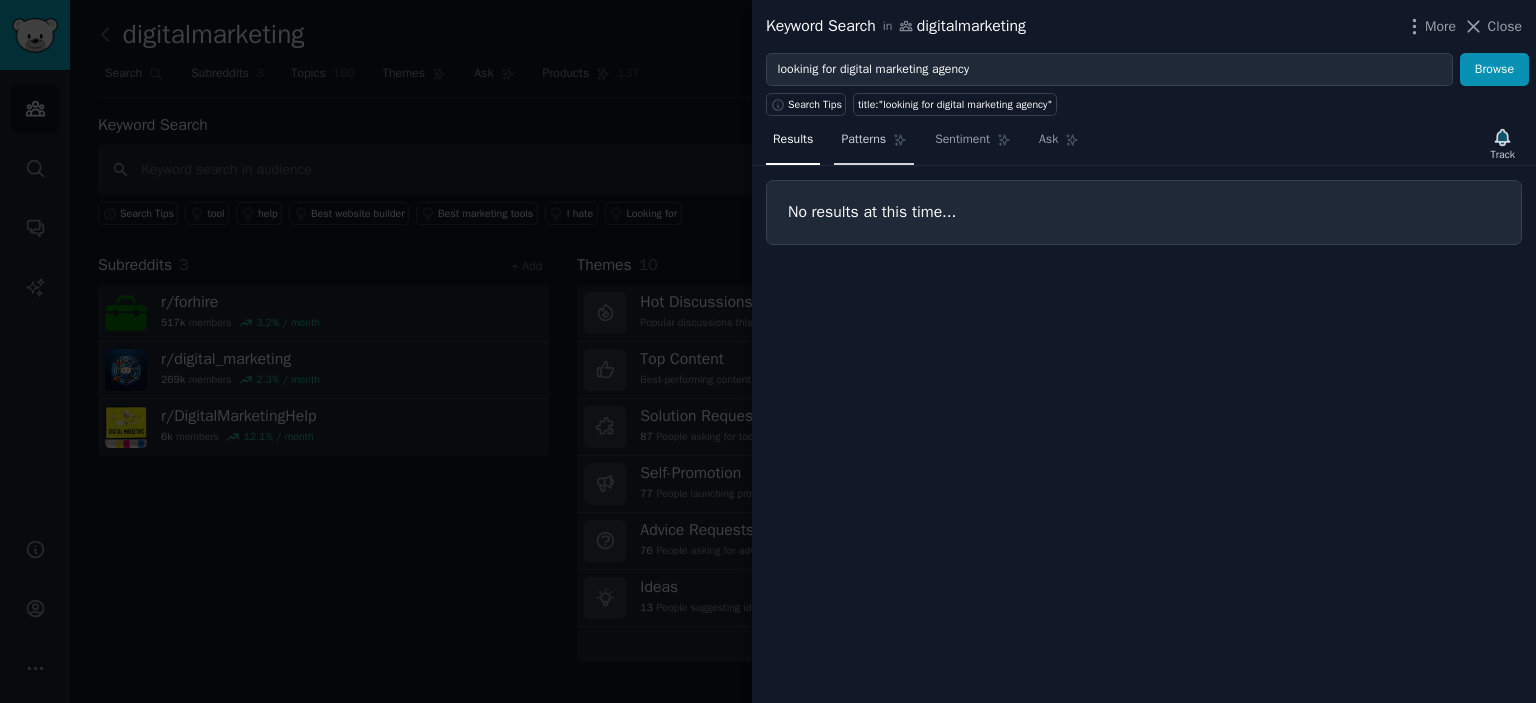click on "Patterns" at bounding box center (863, 140) 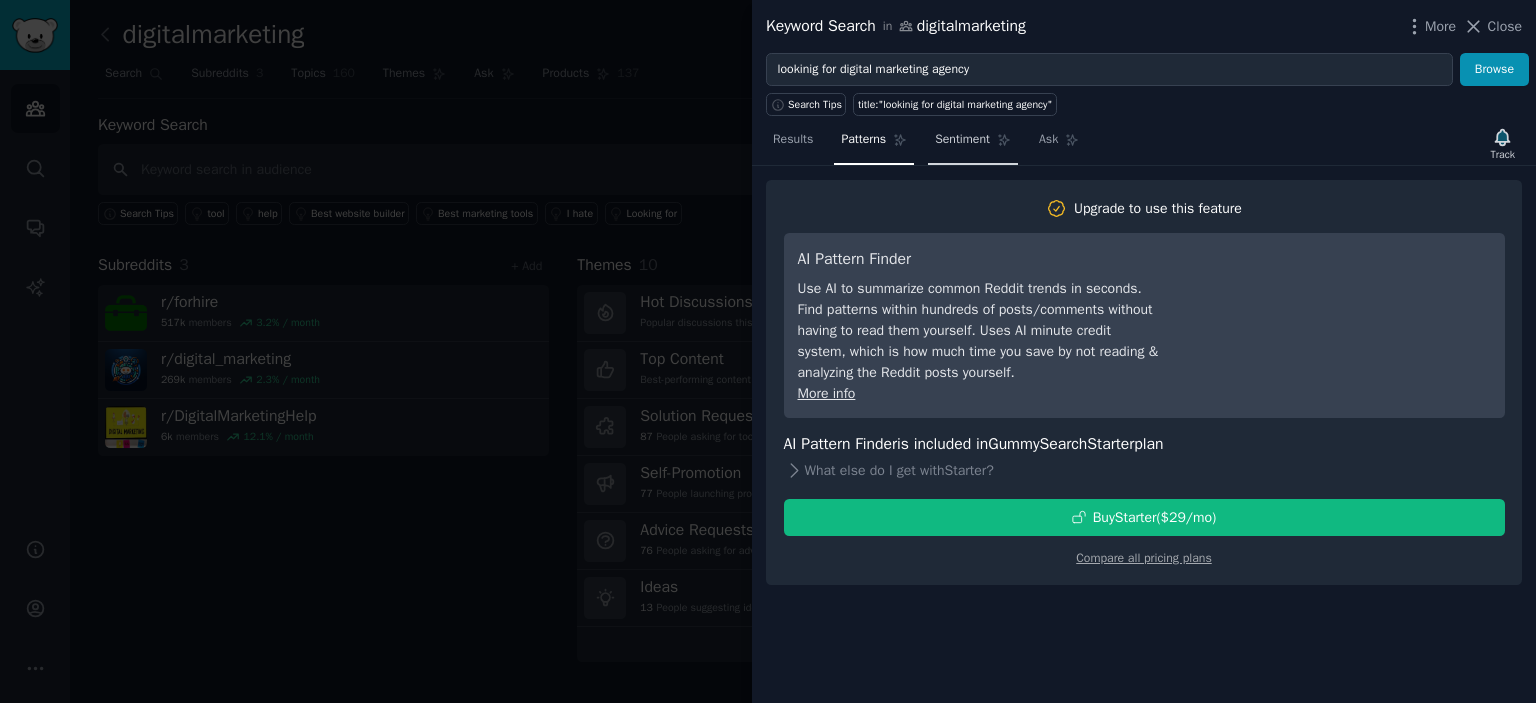 click on "Sentiment" at bounding box center [973, 144] 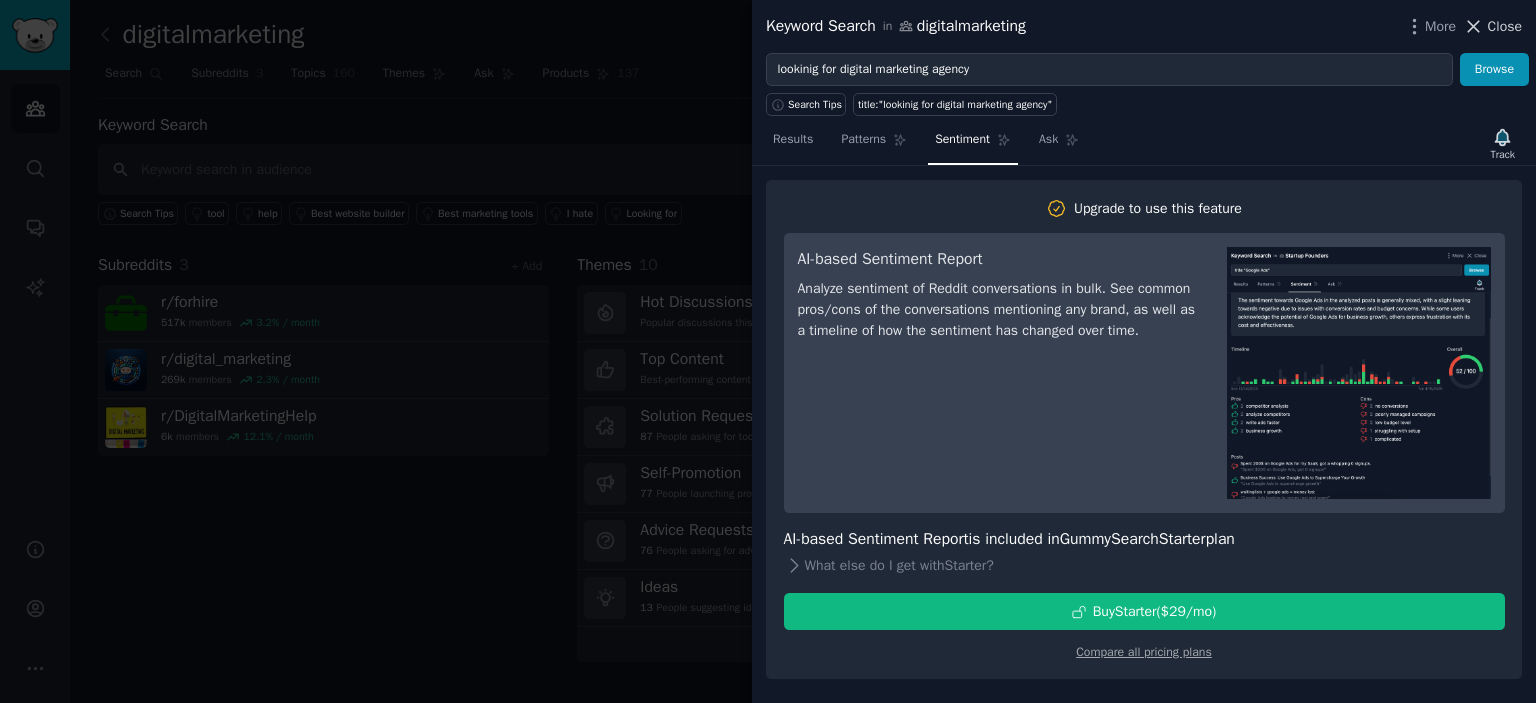 click on "Close" at bounding box center (1505, 26) 